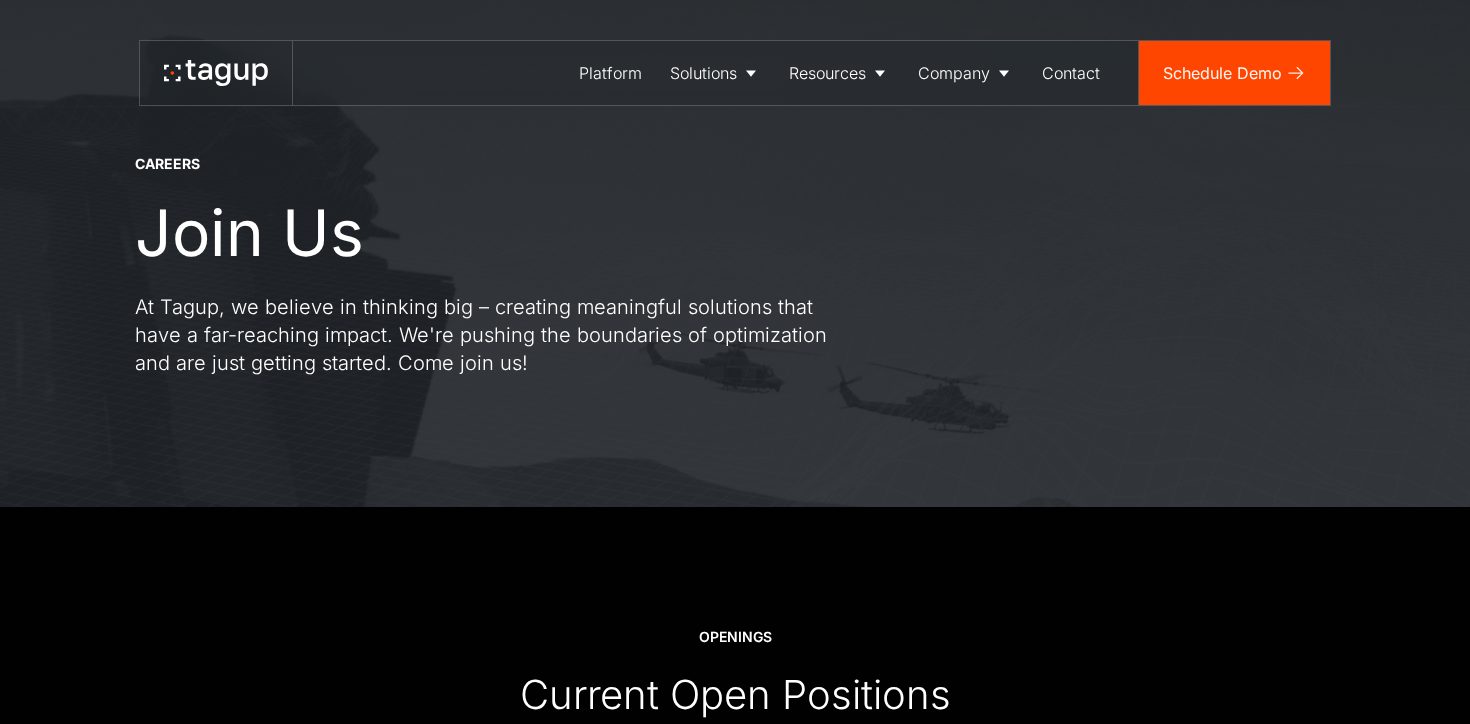 scroll, scrollTop: 0, scrollLeft: 0, axis: both 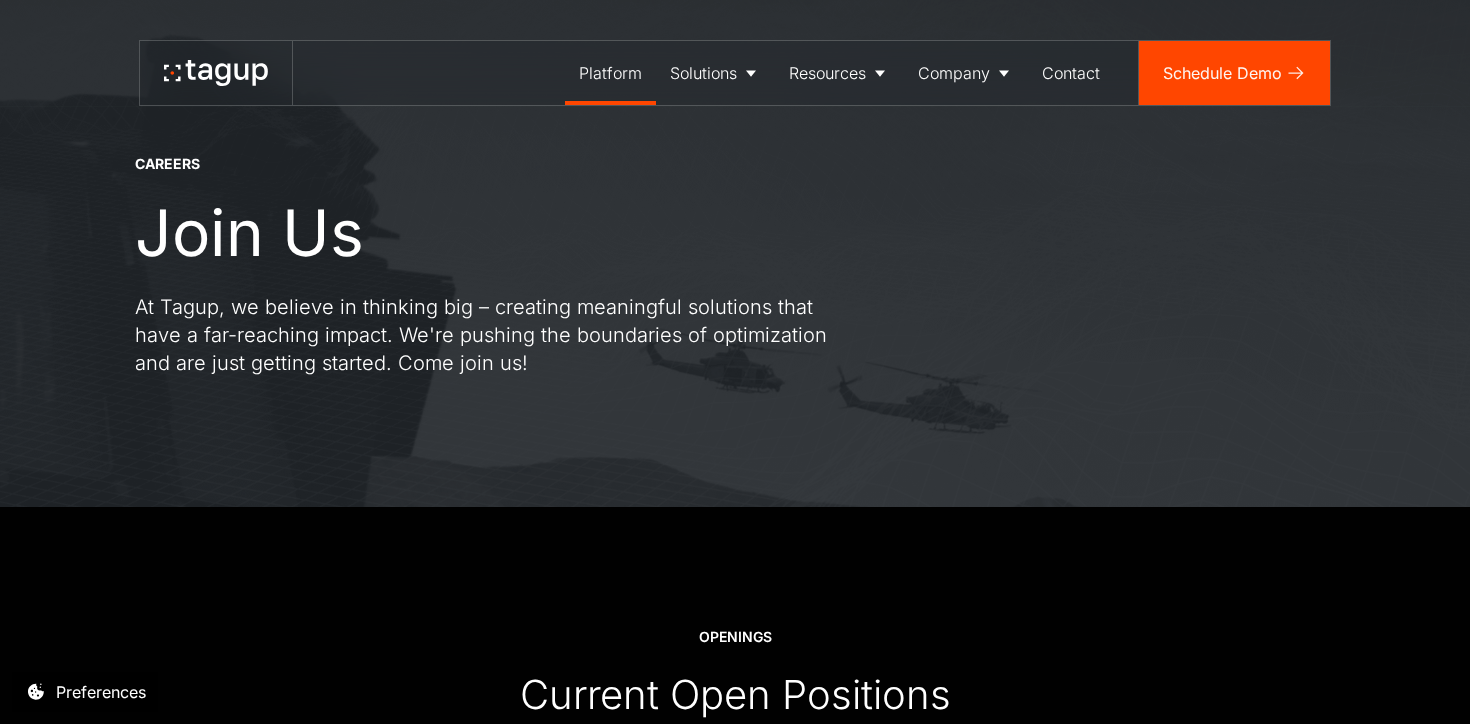 click on "Platform" at bounding box center [610, 73] 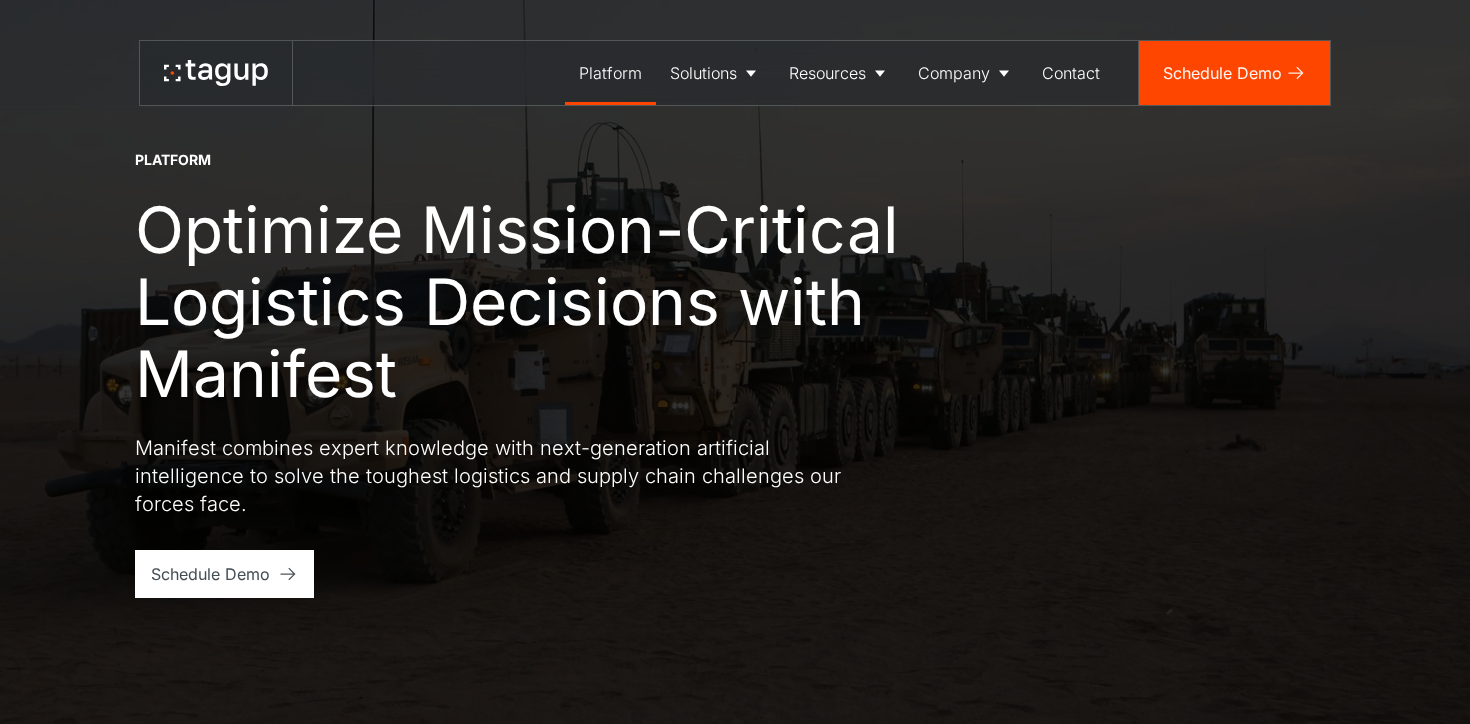 scroll, scrollTop: 0, scrollLeft: 0, axis: both 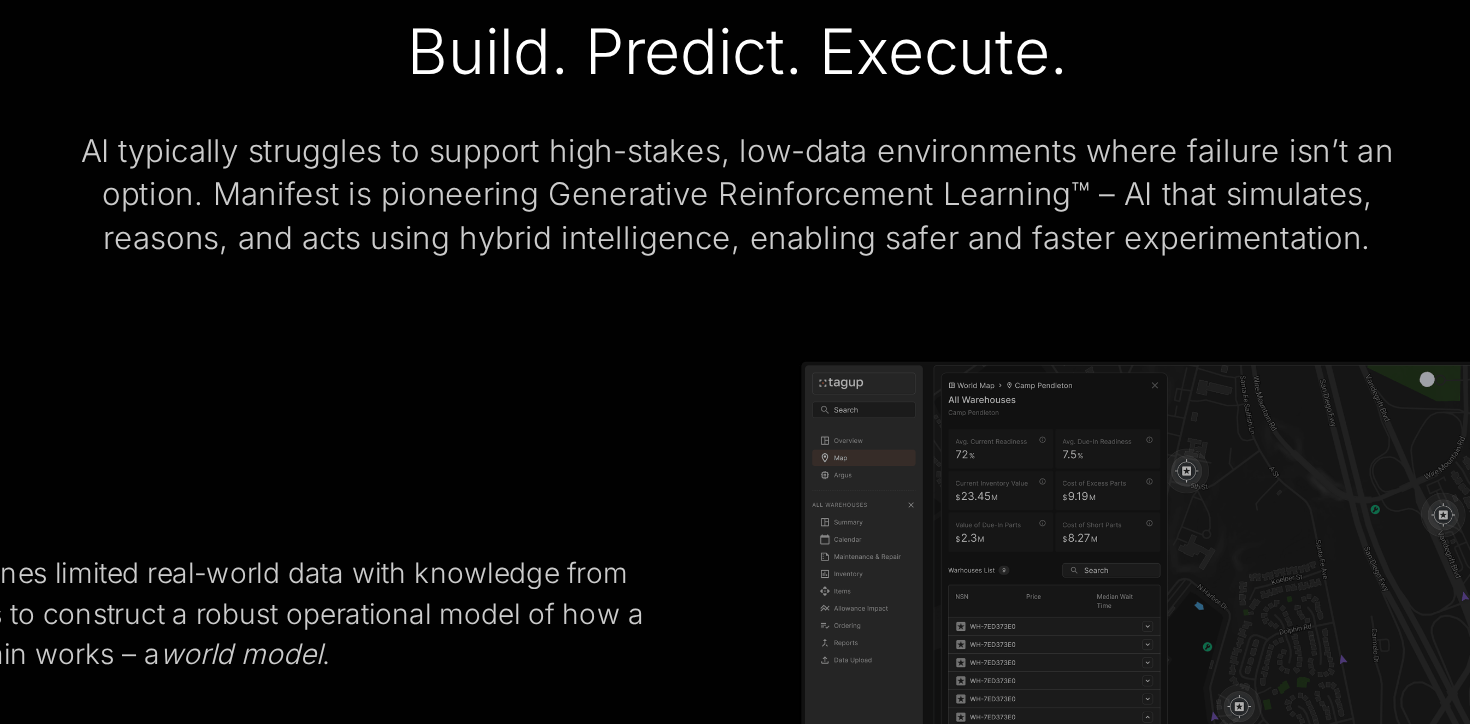 click on "AI typically struggles to support high-stakes, low-data environments where failure isn’t an option. Manifest is pioneering Generative Reinforcement Learning™ – AI that simulates, reasons, and acts using hybrid intelligence, enabling safer and faster experimentation." at bounding box center (735, 246) 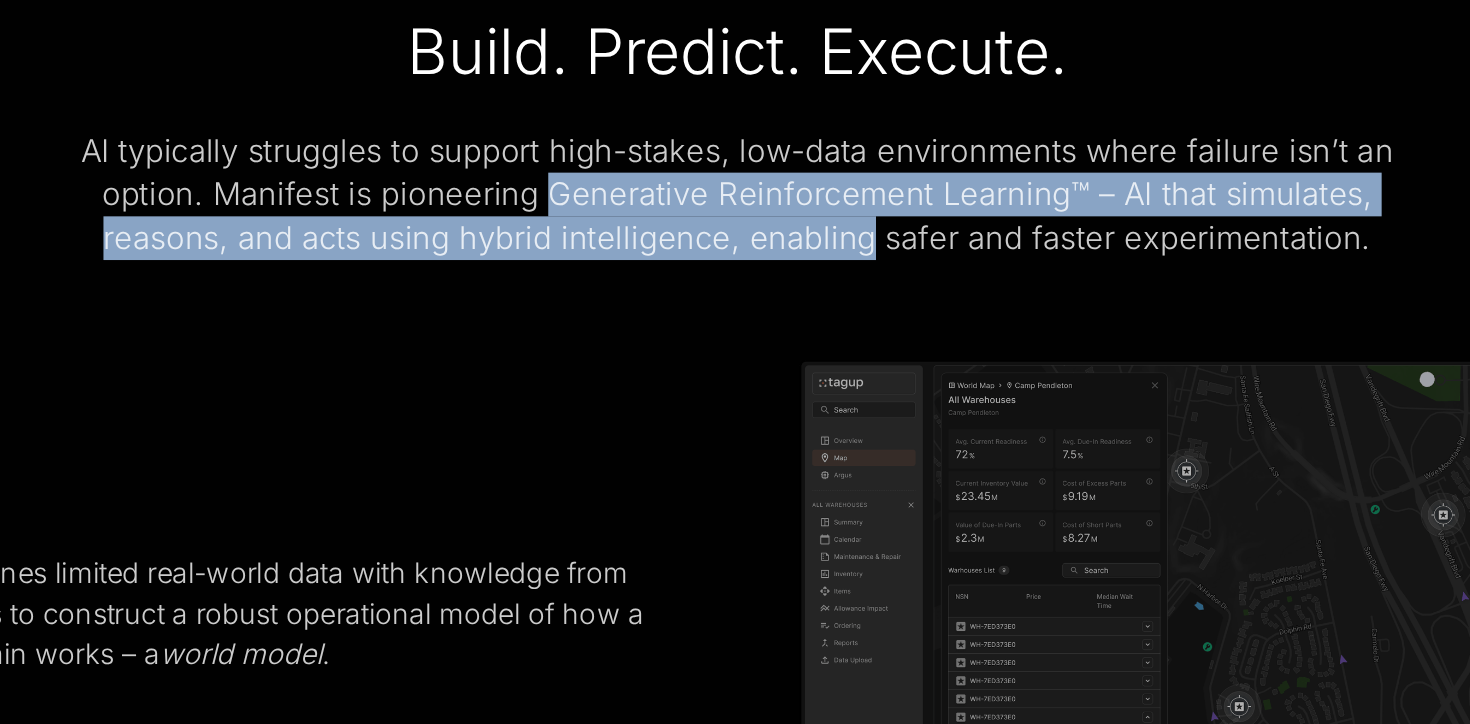 drag, startPoint x: 619, startPoint y: 249, endPoint x: 802, endPoint y: 260, distance: 183.3303 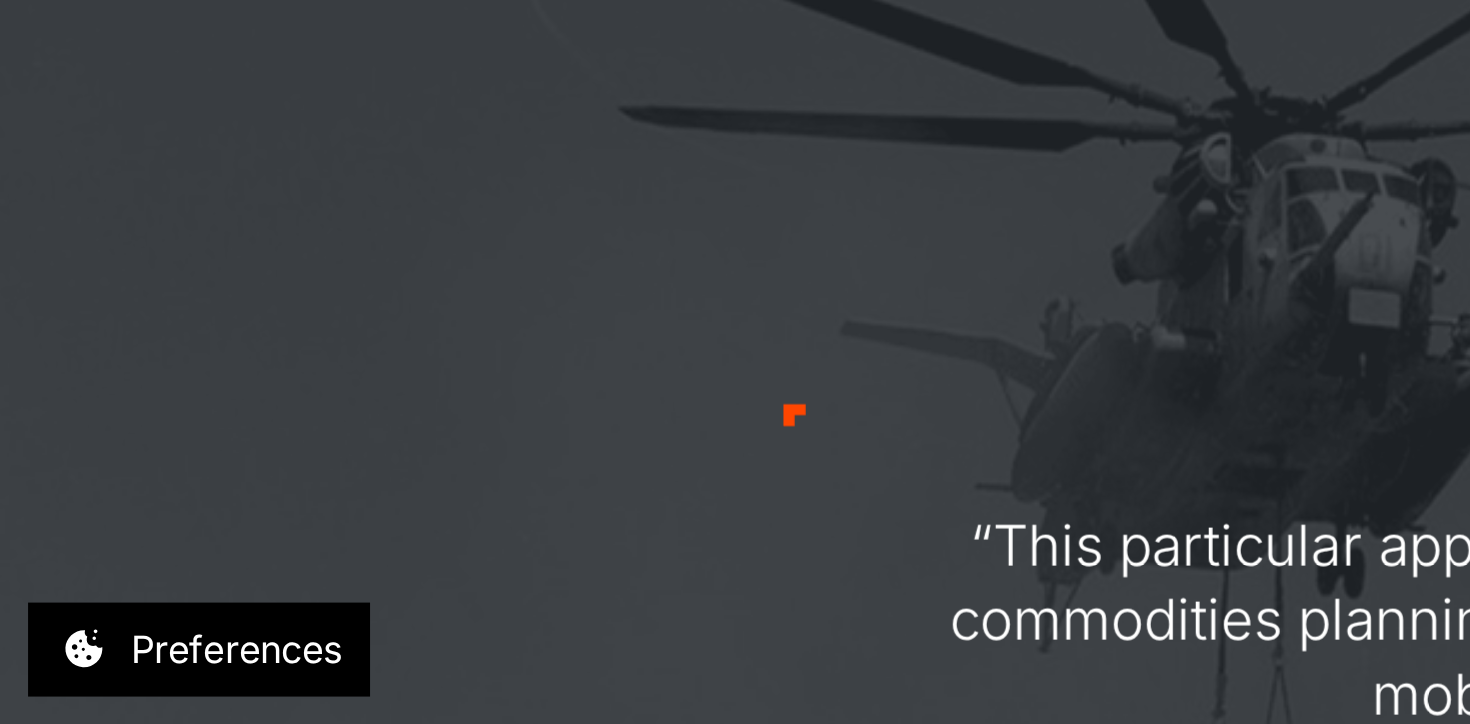 scroll, scrollTop: 1862, scrollLeft: 0, axis: vertical 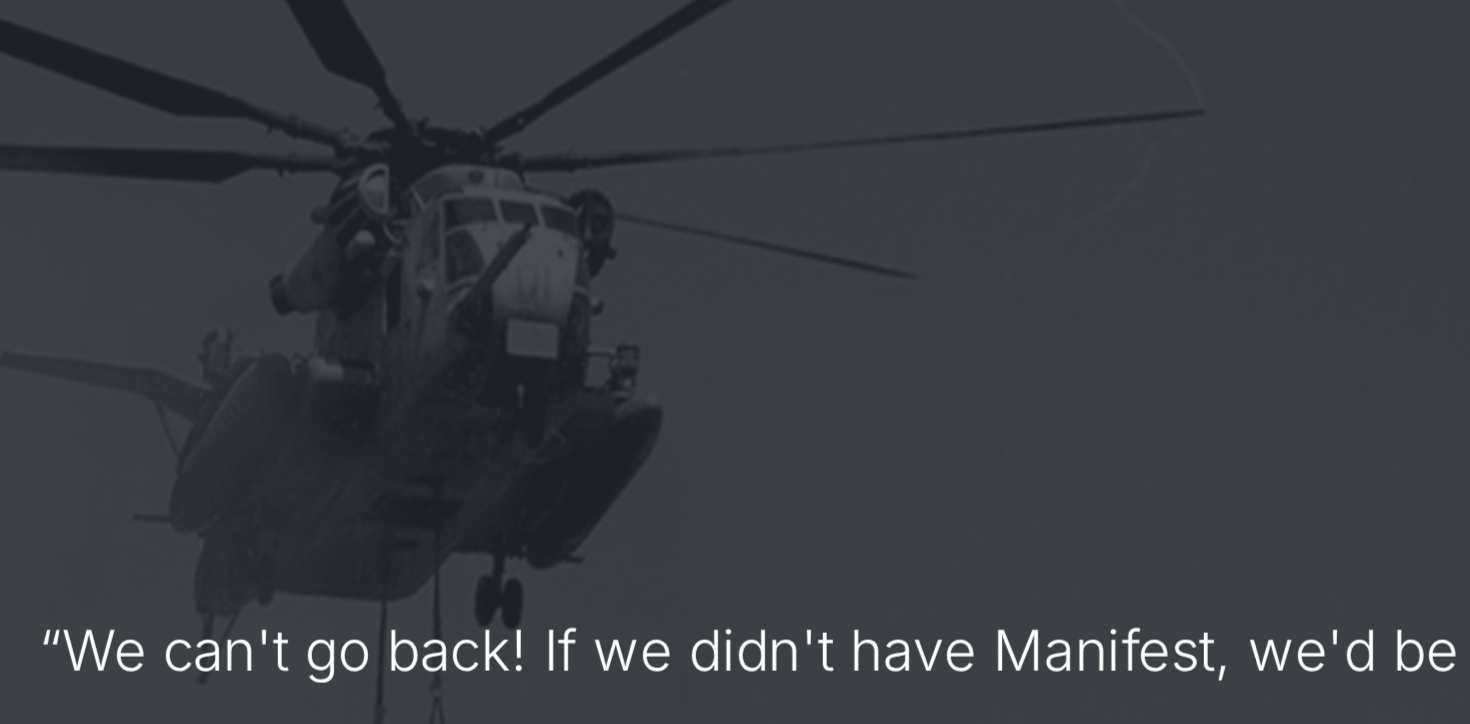 click on "“We can't go back! If we didn't have Manifest, we'd be so blind." Commander, U.S. Navy Medical Logistics Officer" at bounding box center [735, 721] 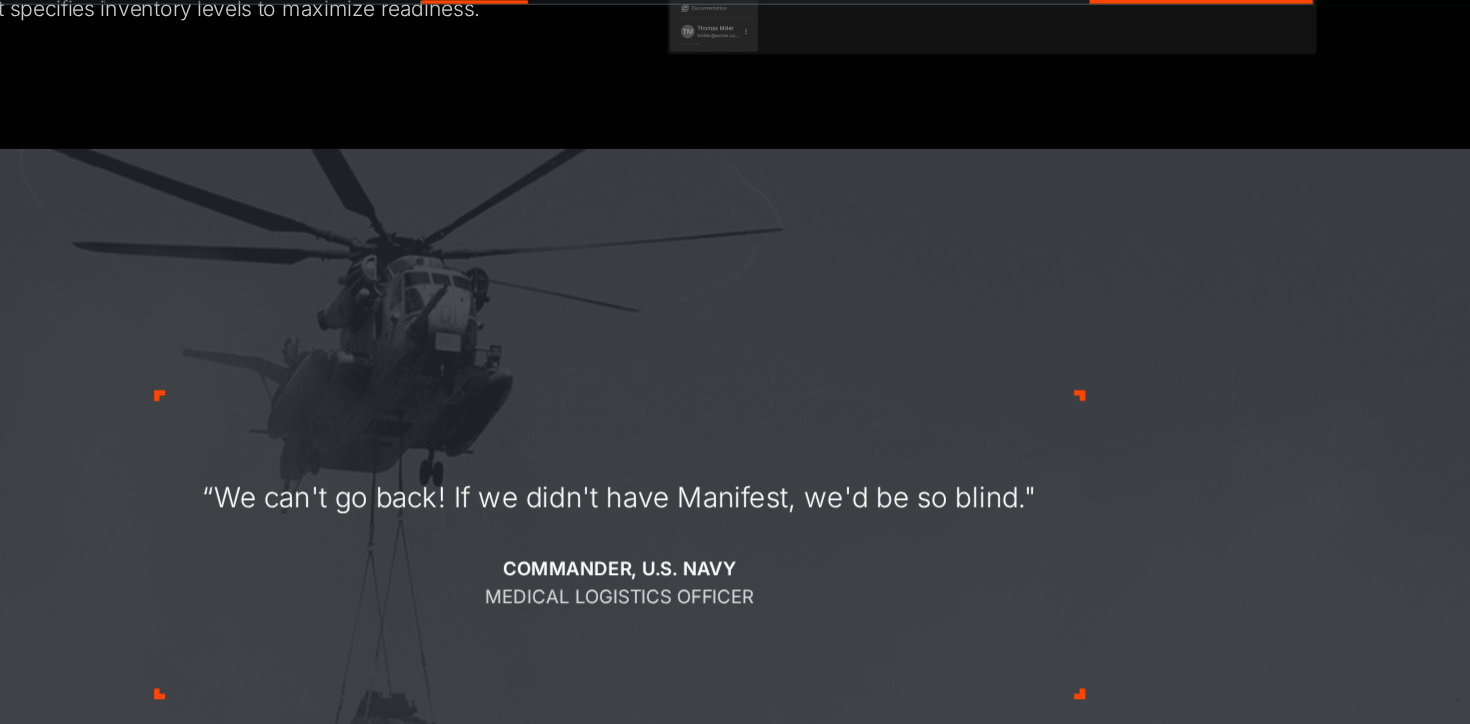 scroll, scrollTop: 2365, scrollLeft: 0, axis: vertical 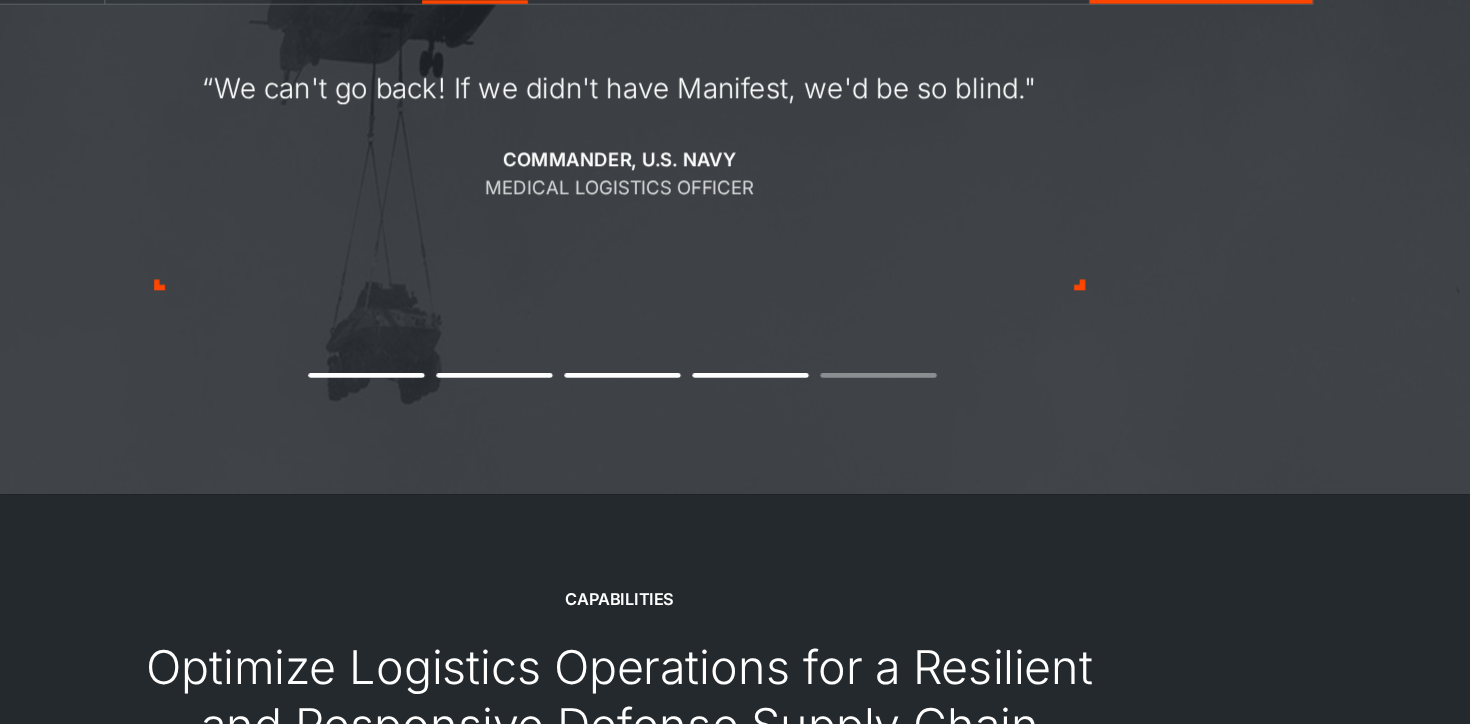 click on "“We can't go back! If we didn't have Manifest, we'd be so blind." Commander, U.S. Navy Medical Logistics Officer" at bounding box center (735, 218) 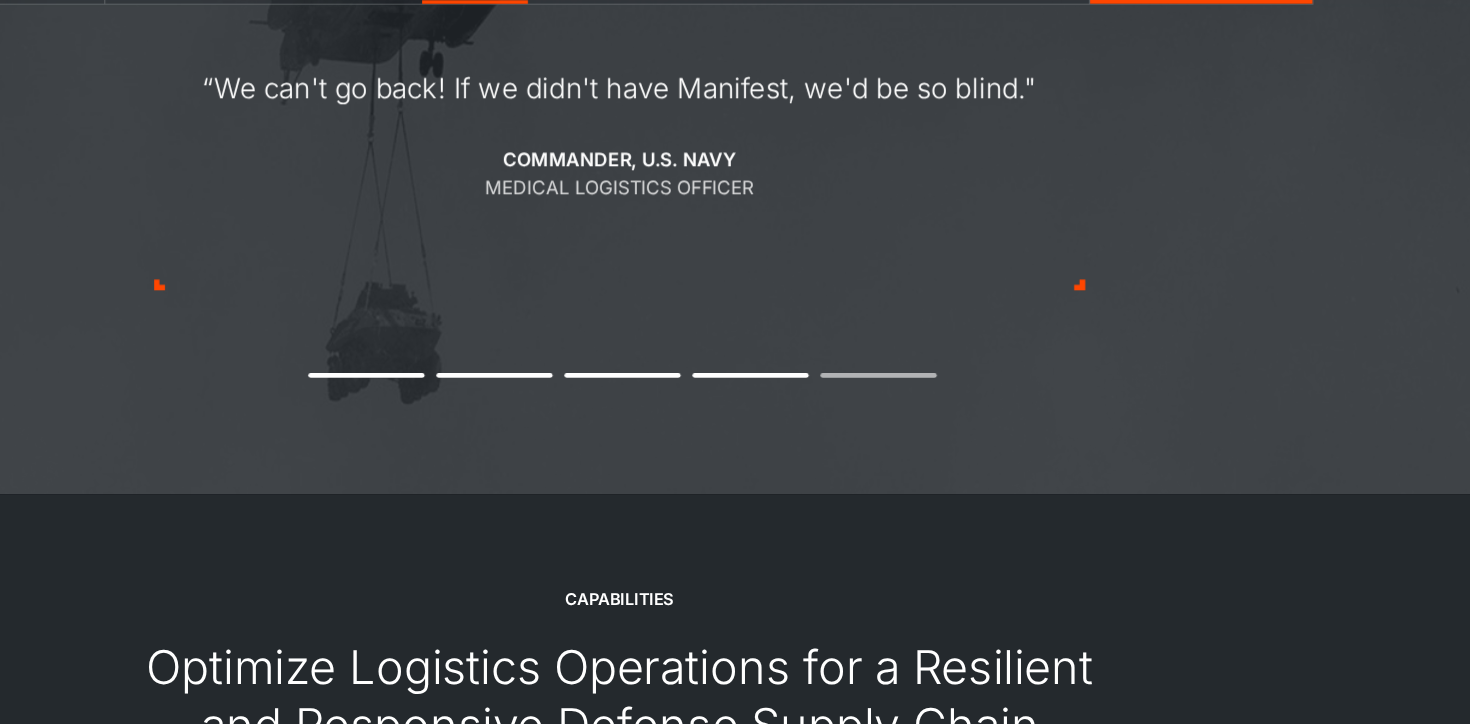 click on "5" at bounding box center (958, 424) 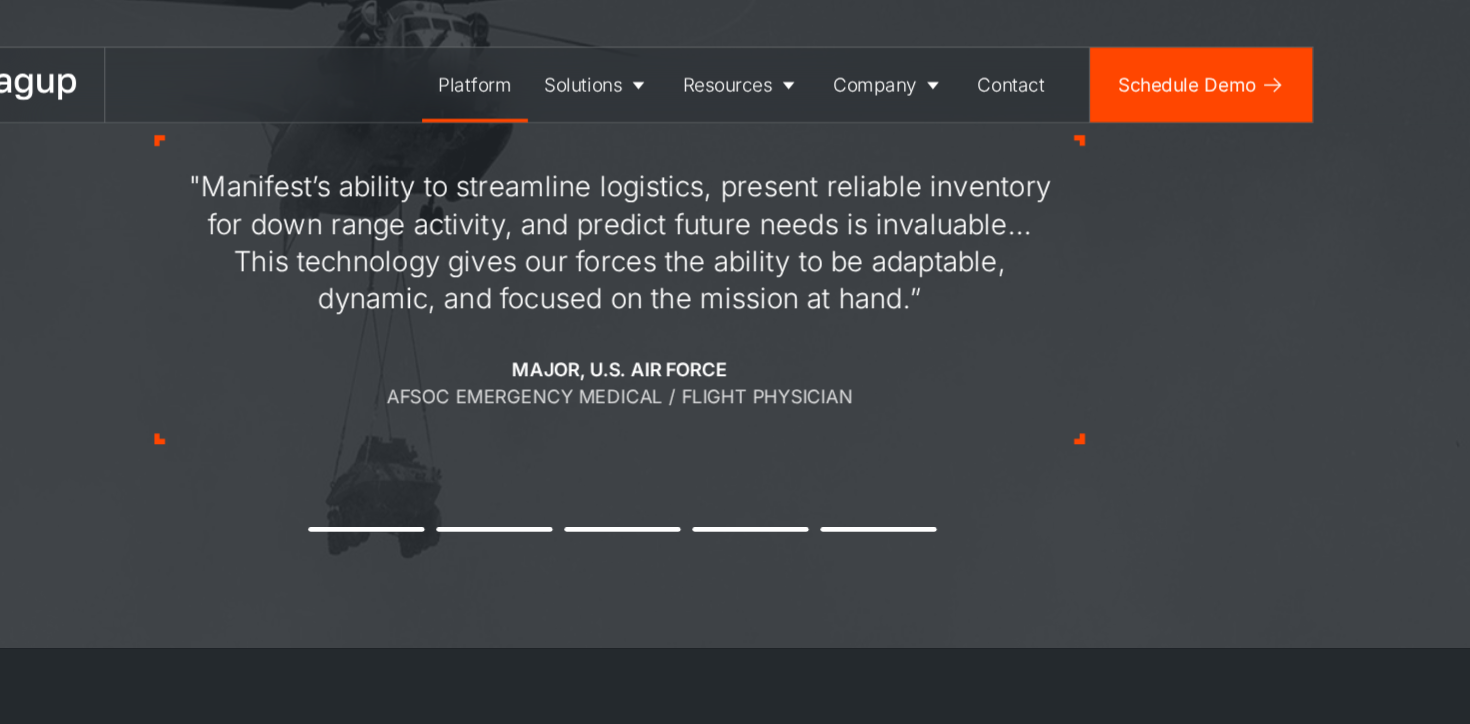scroll, scrollTop: 2307, scrollLeft: 0, axis: vertical 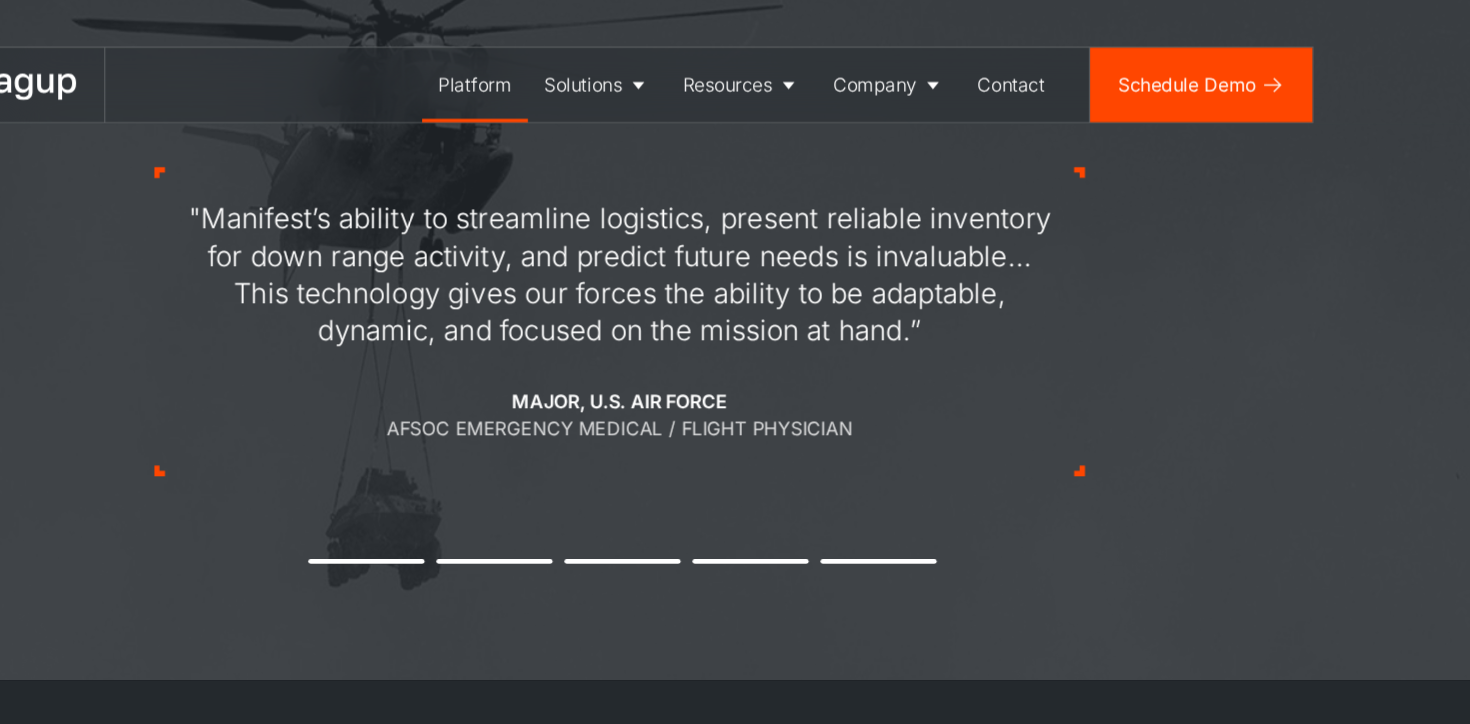 click on ""Manifest’s ability to streamline logistics, present reliable inventory for down range activity, and predict future needs is invaluable... This technology gives our forces the ability to be adaptable, dynamic, and focused on the mission at hand.”" at bounding box center [735, 236] 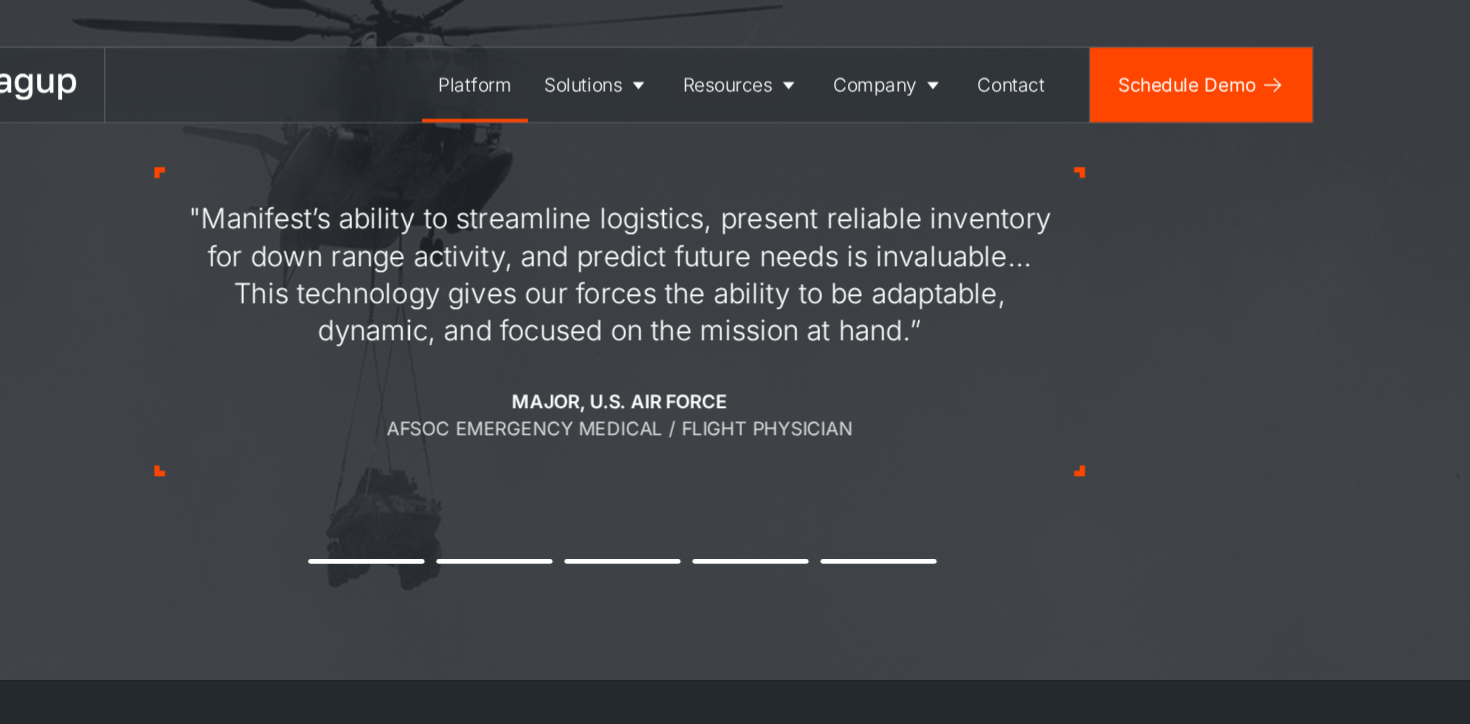 click on "1" at bounding box center (518, 482) 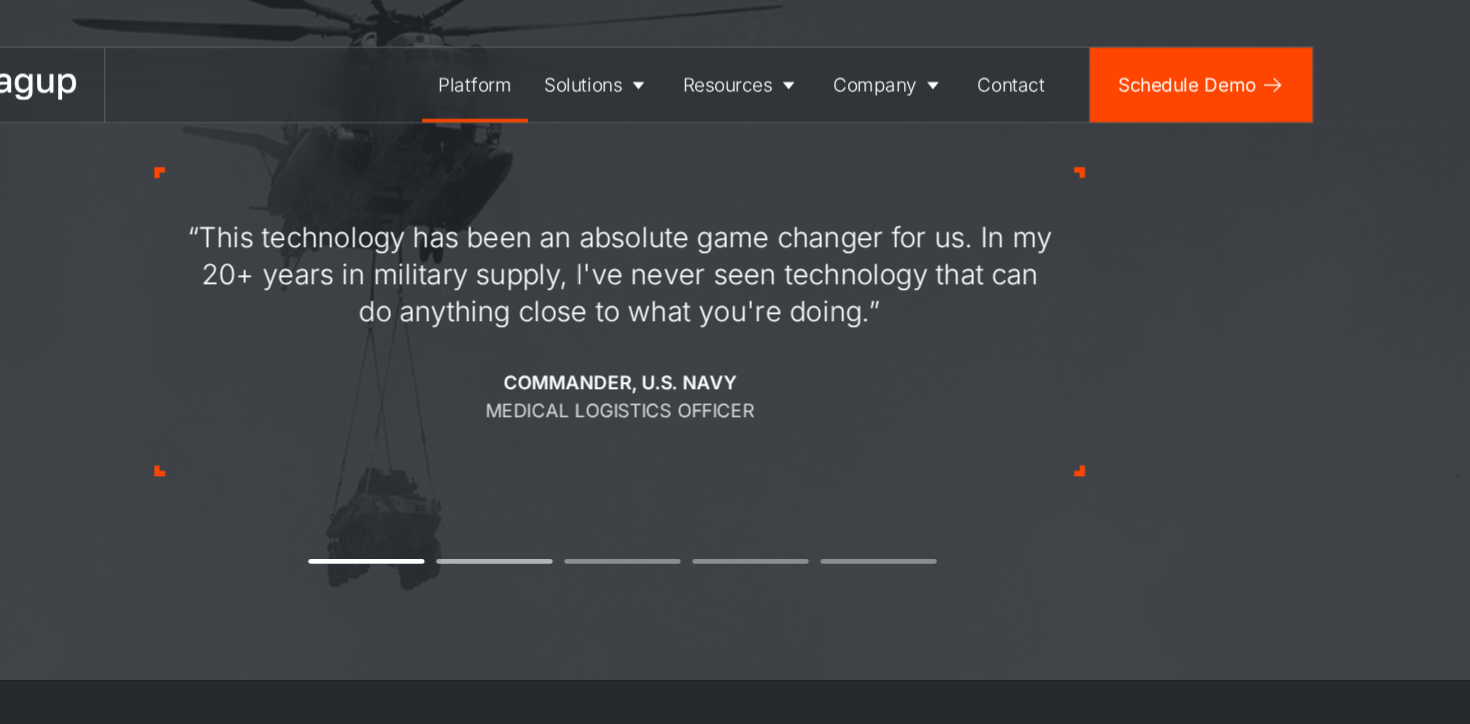 click on "2" at bounding box center (628, 482) 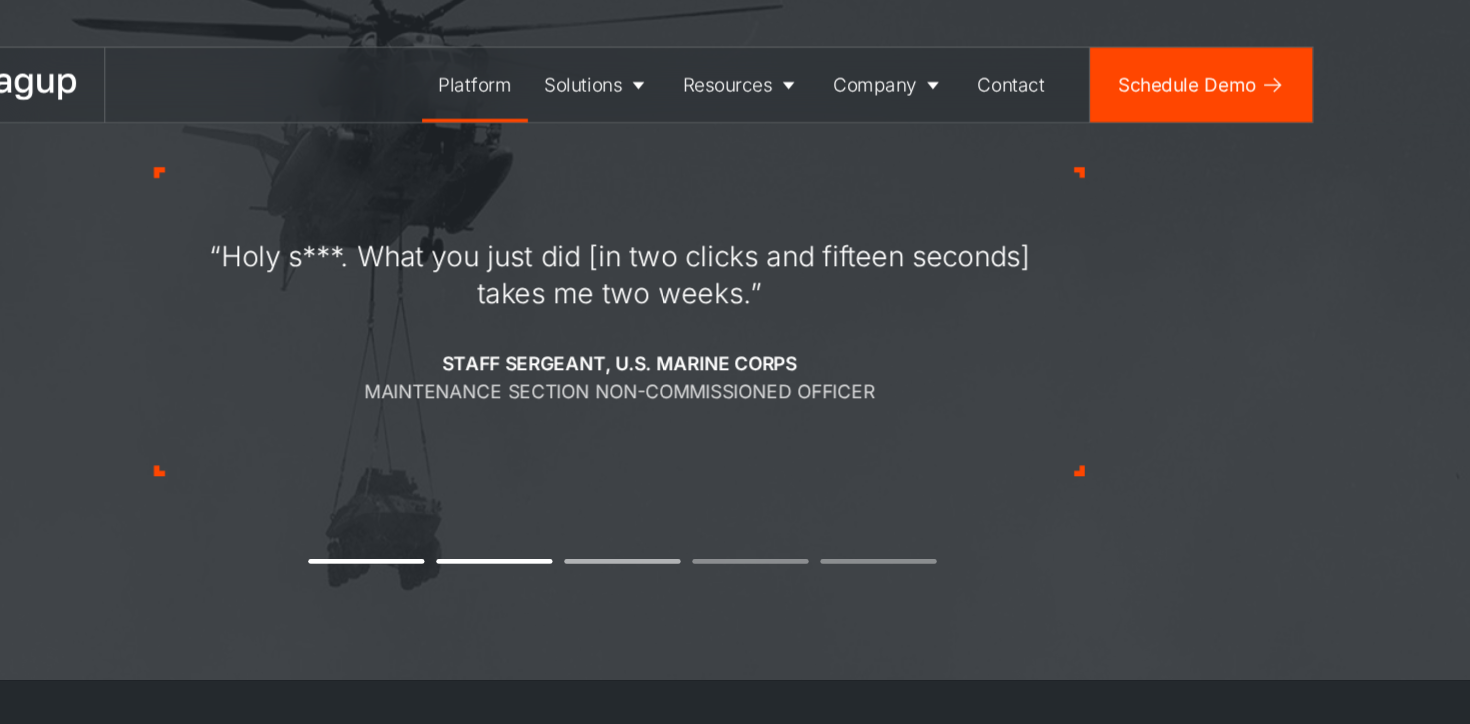 click on "3" at bounding box center [738, 482] 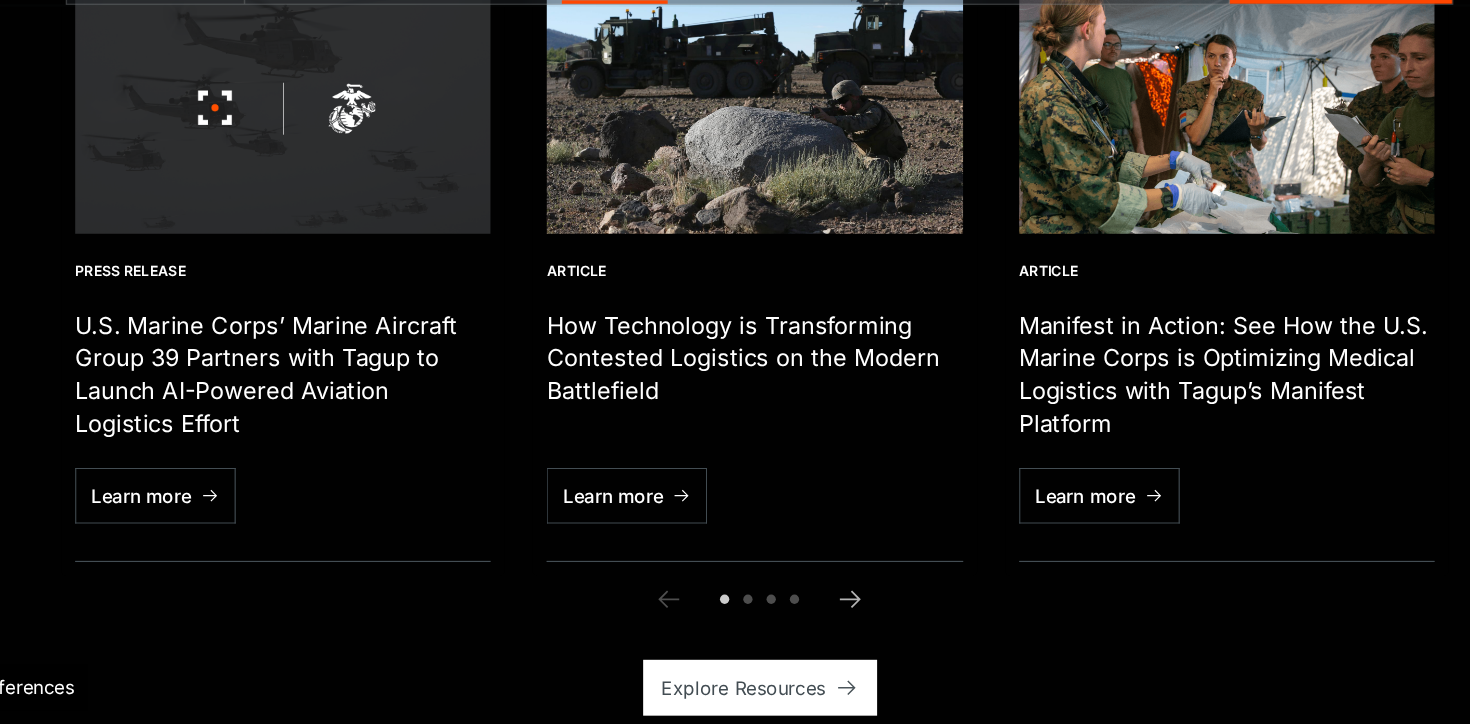 scroll, scrollTop: 4885, scrollLeft: 0, axis: vertical 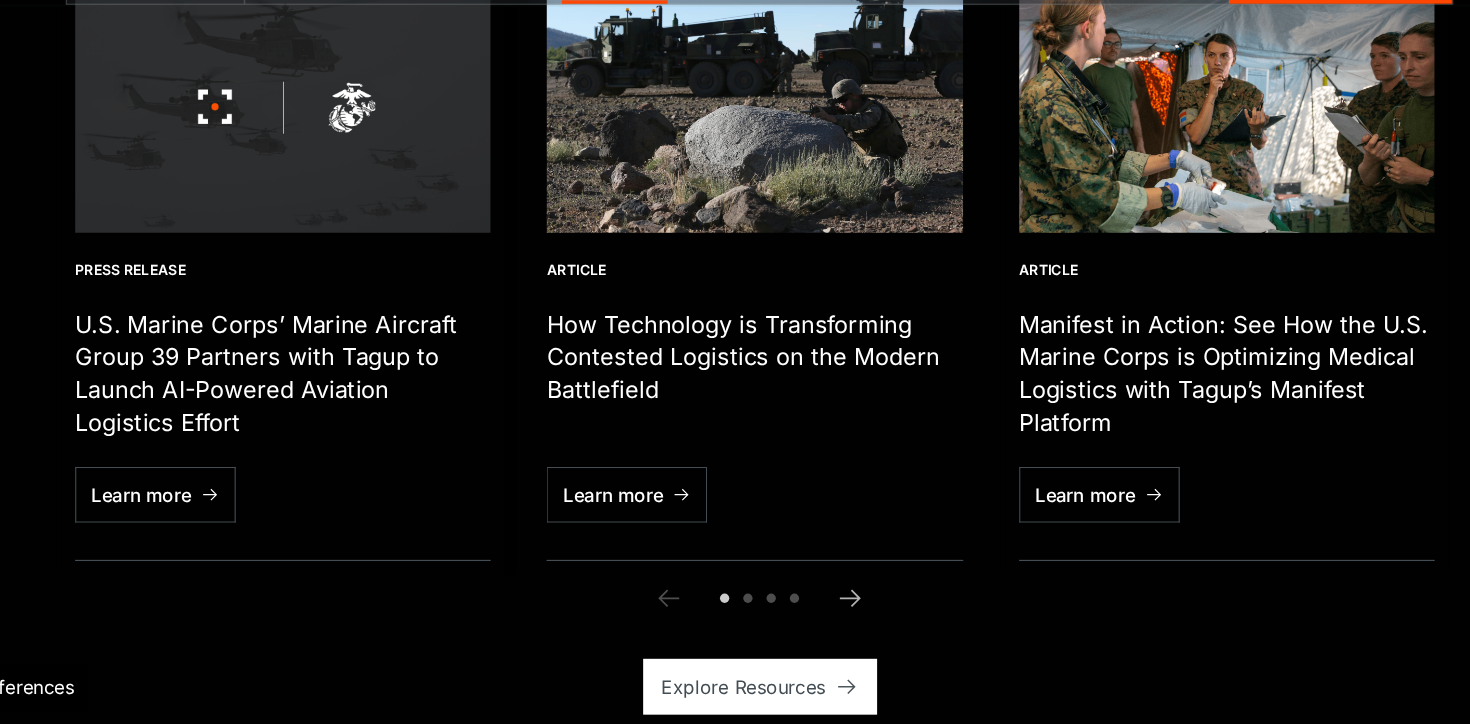 type 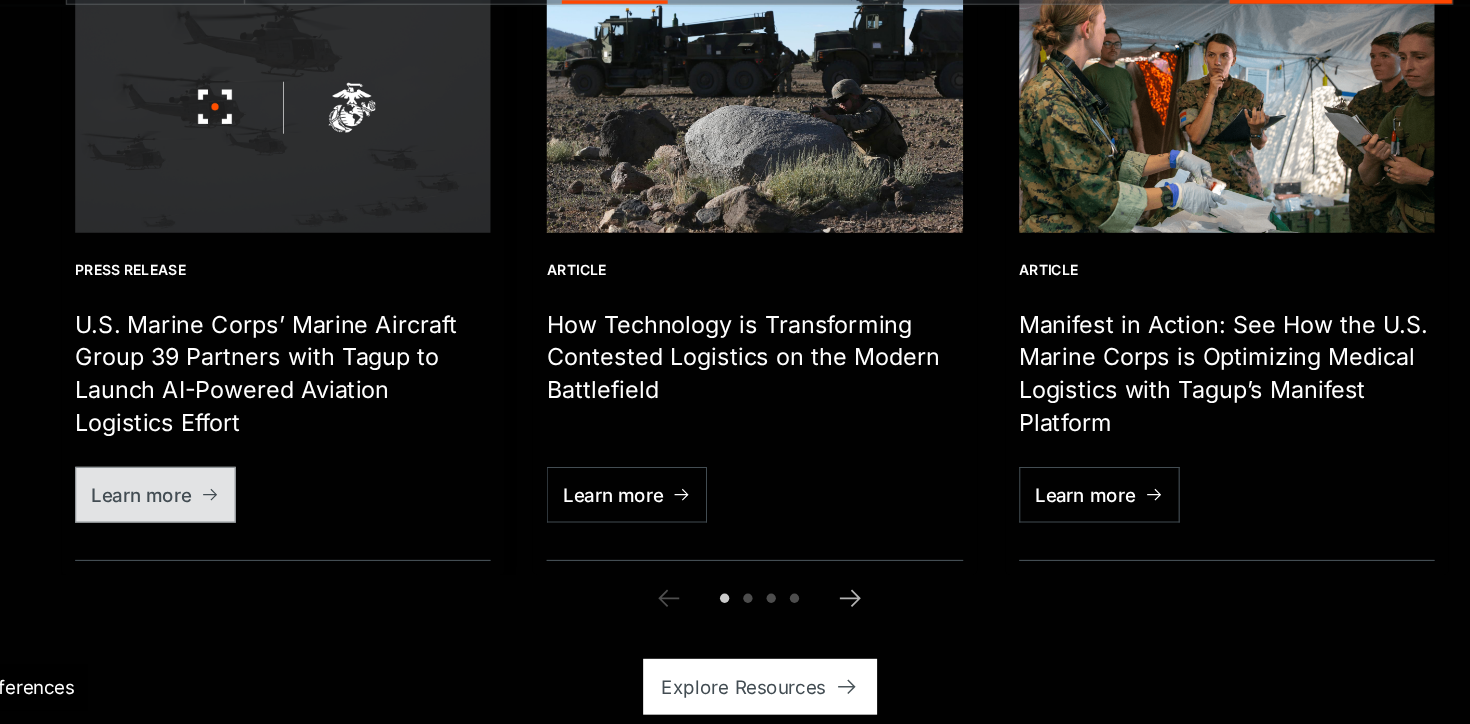 click on "Learn more" at bounding box center (216, 527) 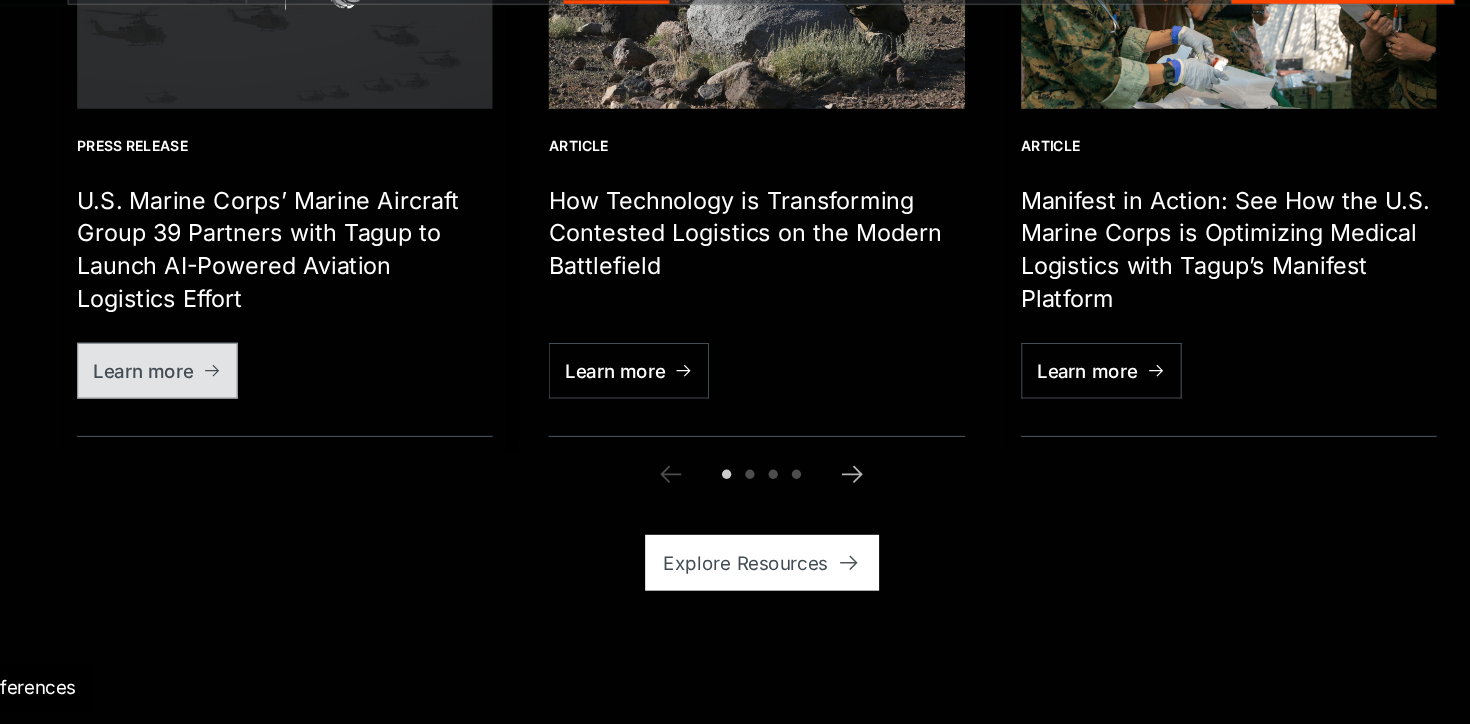 scroll, scrollTop: 4991, scrollLeft: 0, axis: vertical 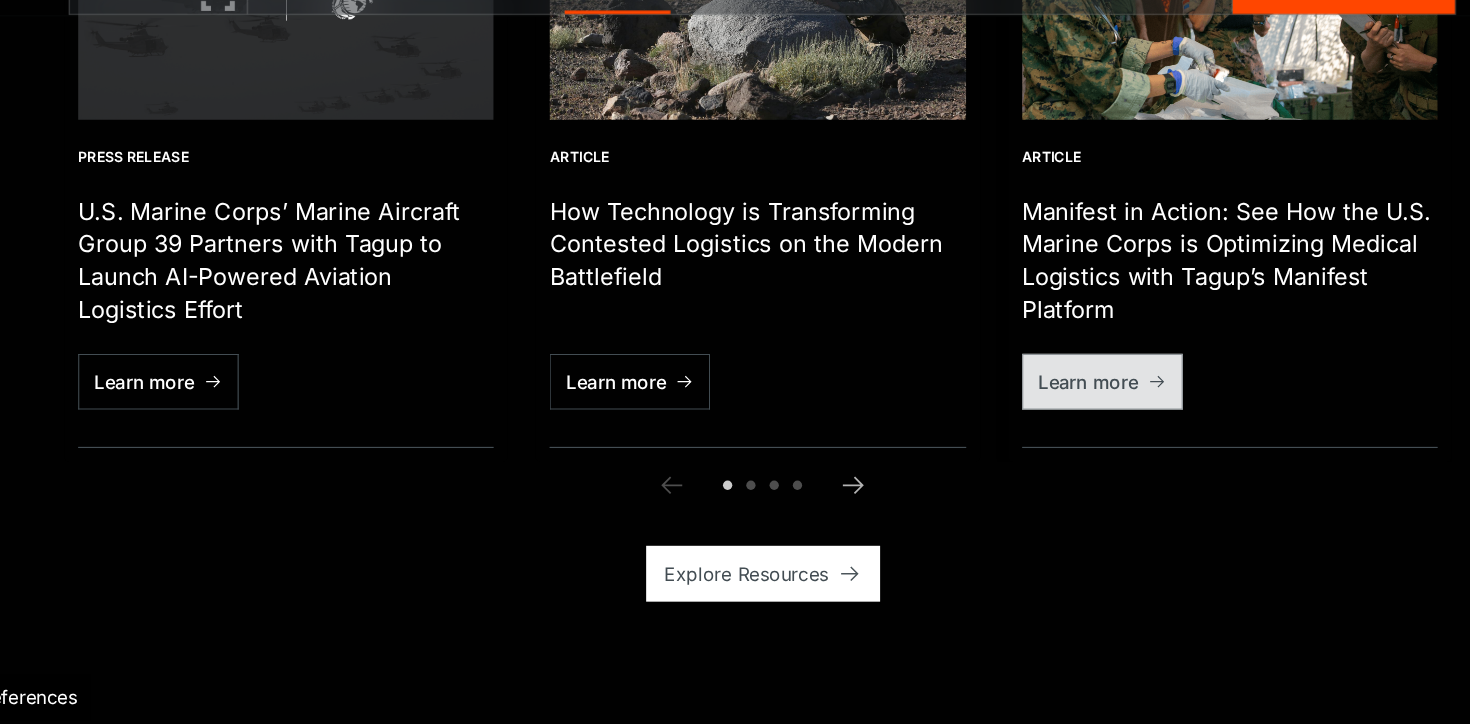 click on "Learn more" at bounding box center (1015, 421) 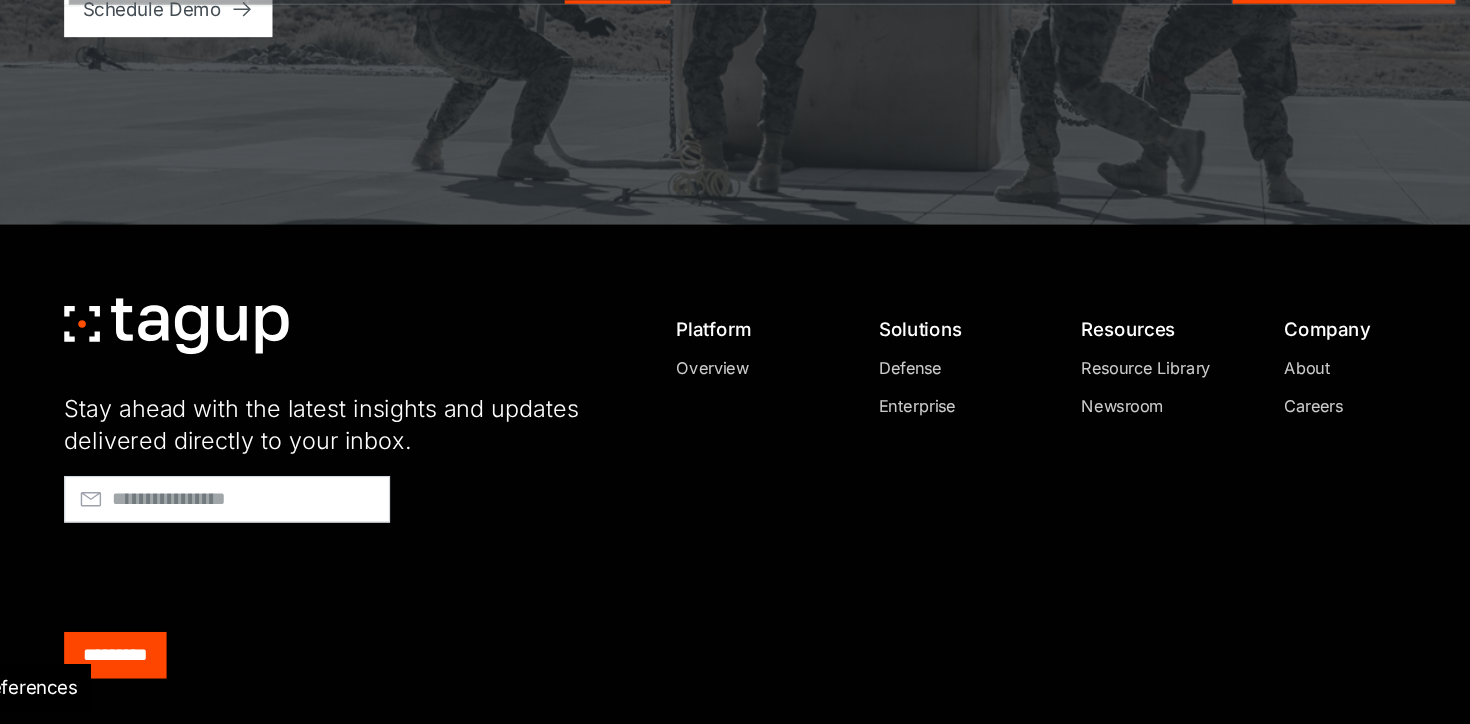 scroll, scrollTop: 6166, scrollLeft: 0, axis: vertical 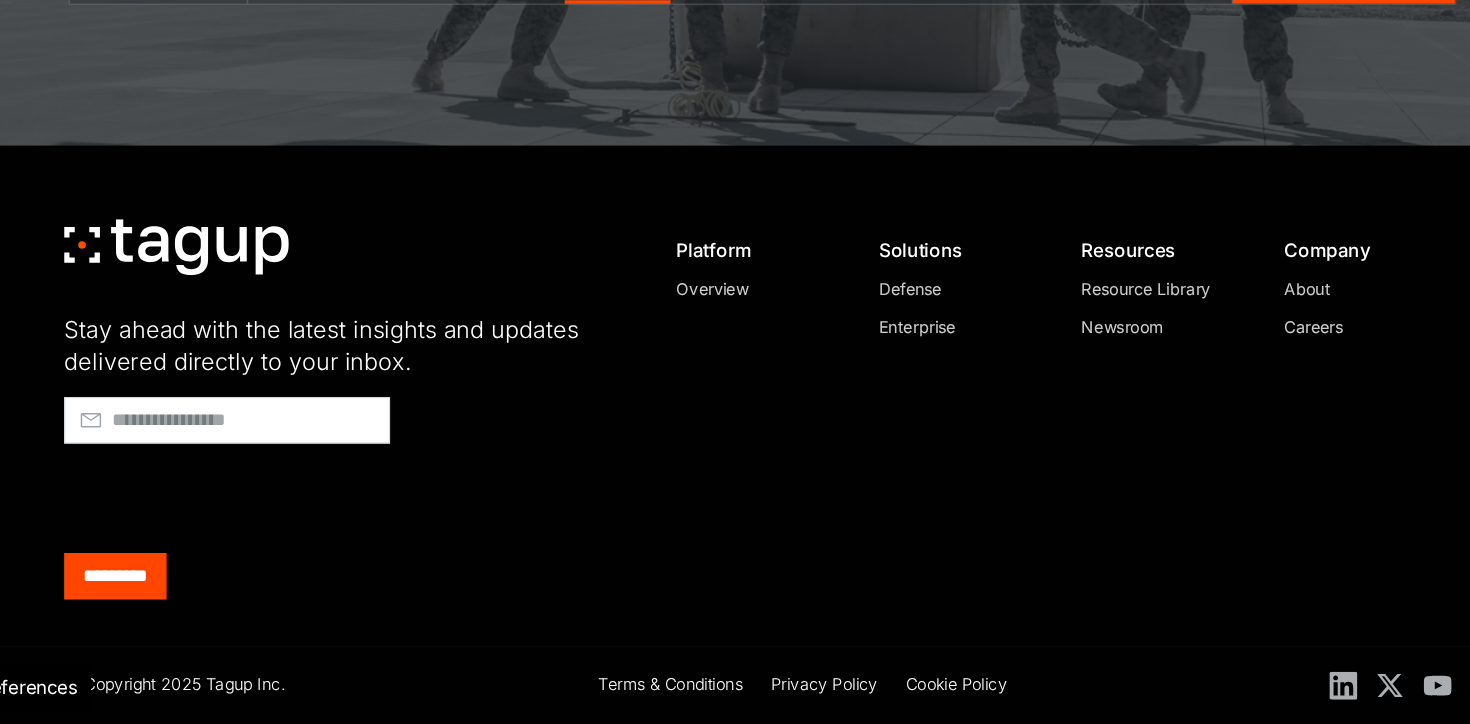click on "Careers" at bounding box center (1251, 382) 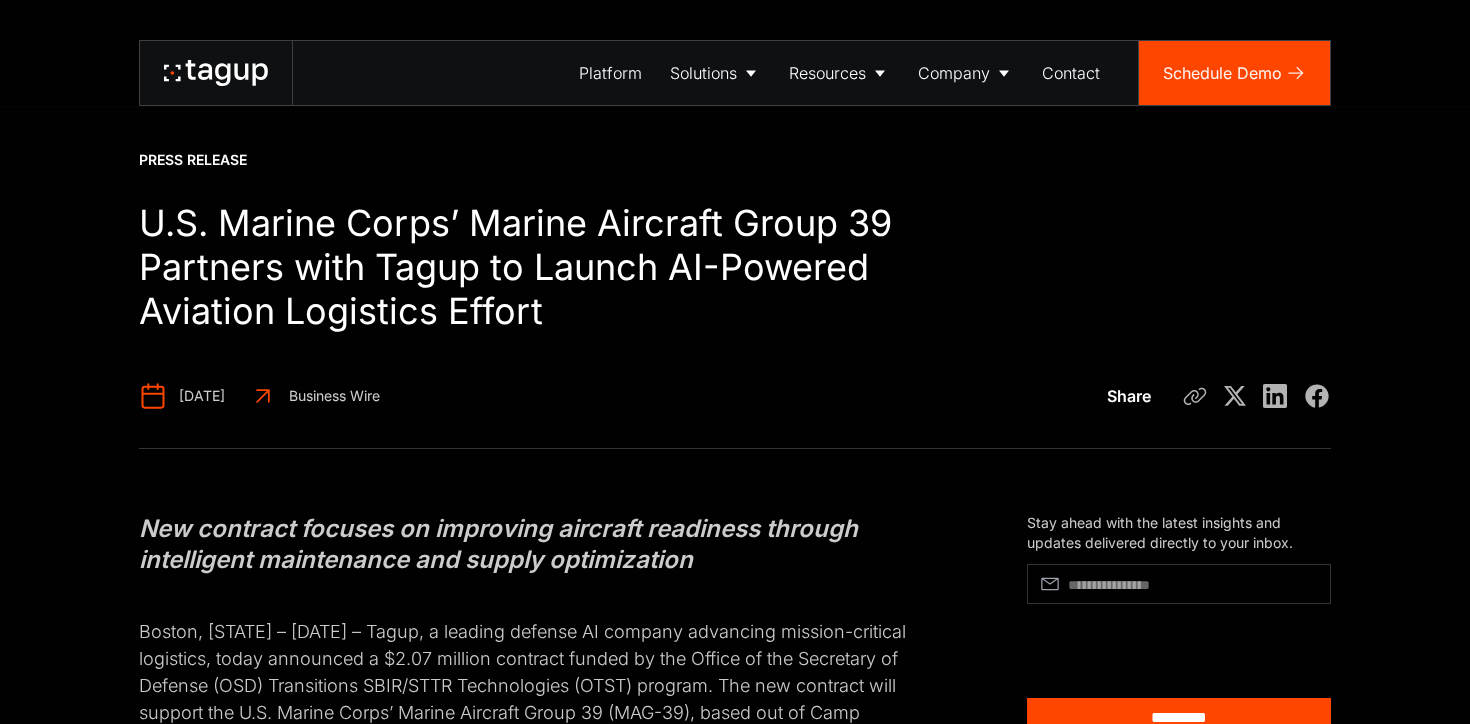 scroll, scrollTop: 0, scrollLeft: 0, axis: both 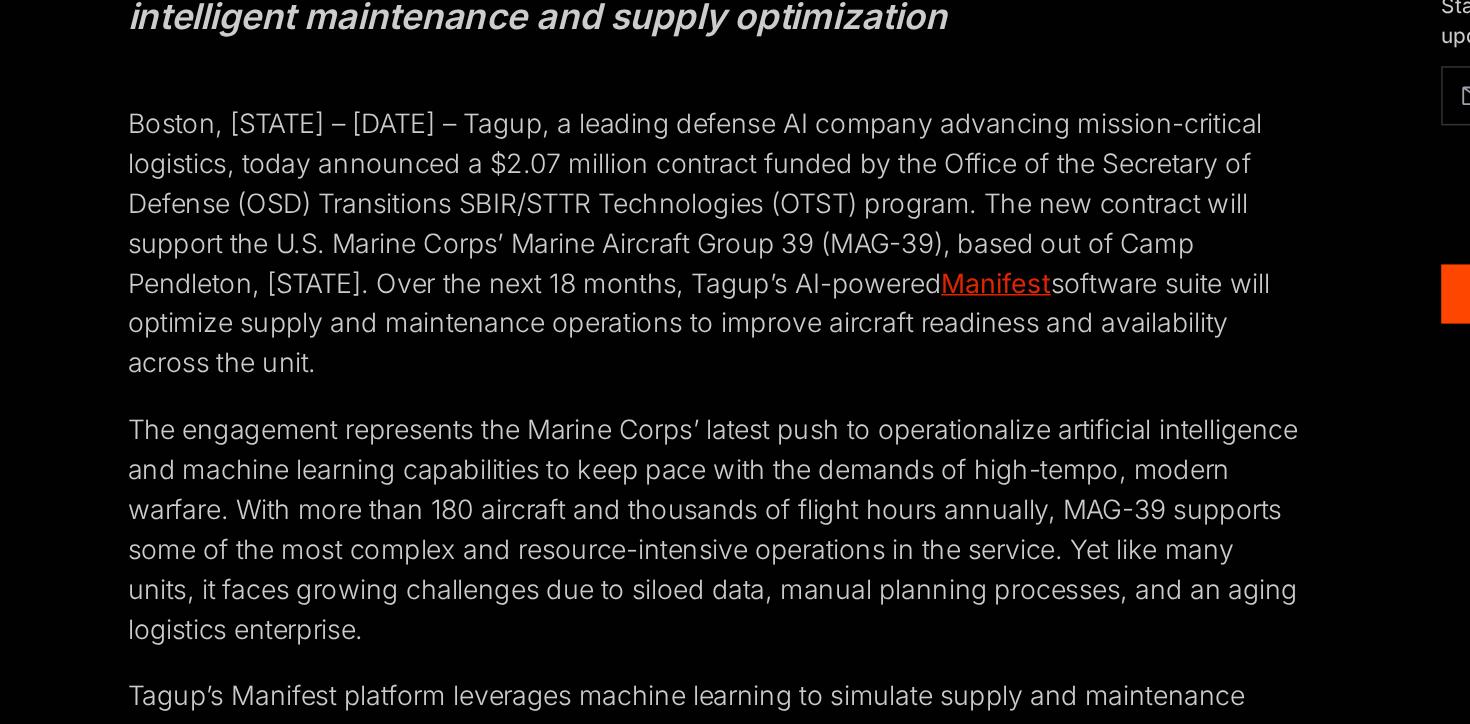 click on "Boston, [STATE] – [DATE] – Tagup, a leading defense AI company advancing mission-critical logistics, today announced a $2.07 million contract funded by the Office of the Secretary of Defense (OSD) Transitions SBIR/STTR Technologies (OTST) program. The new contract will support the U.S. Marine Corps’ Marine Aircraft Group 39 (MAG-39), based out of Camp Pendleton, [STATE]. Over the next 18 months, Tagup’s AI-powered  Manifest  software suite will optimize supply and maintenance operations to improve aircraft readiness and availability across the unit." at bounding box center (535, 277) 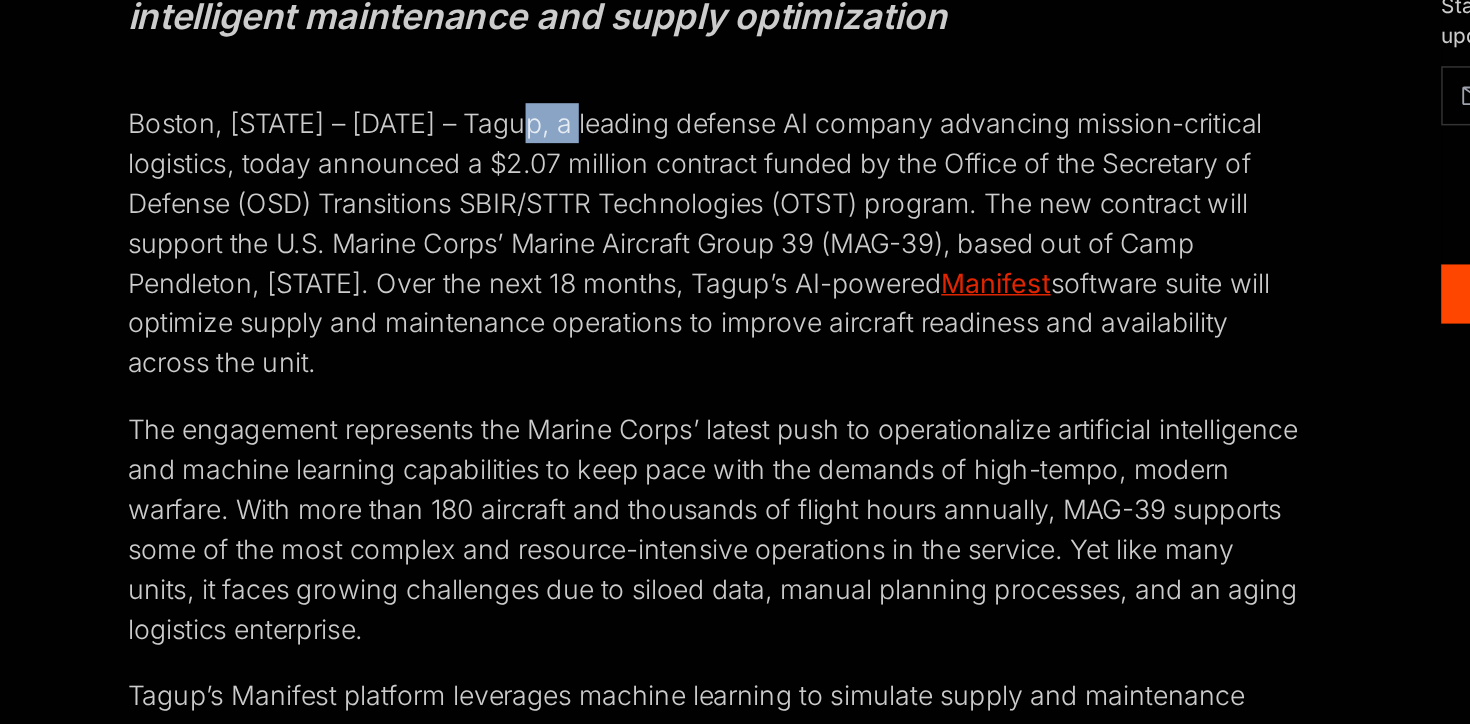 click on "Boston, MA – July 29th, 2025 – Tagup, a leading defense AI company advancing mission-critical logistics, today announced a $2.07 million contract funded by the Office of the Secretary of Defense (OSD) Transitions SBIR/STTR Technologies (OTST) program. The new contract will support the U.S. Marine Corps’ Marine Aircraft Group 39 (MAG-39), based out of Camp Pendleton, CA. Over the next 18 months, Tagup’s AI-powered  Manifest  software suite will optimize supply and maintenance operations to improve aircraft readiness and availability across the unit." at bounding box center (535, 277) 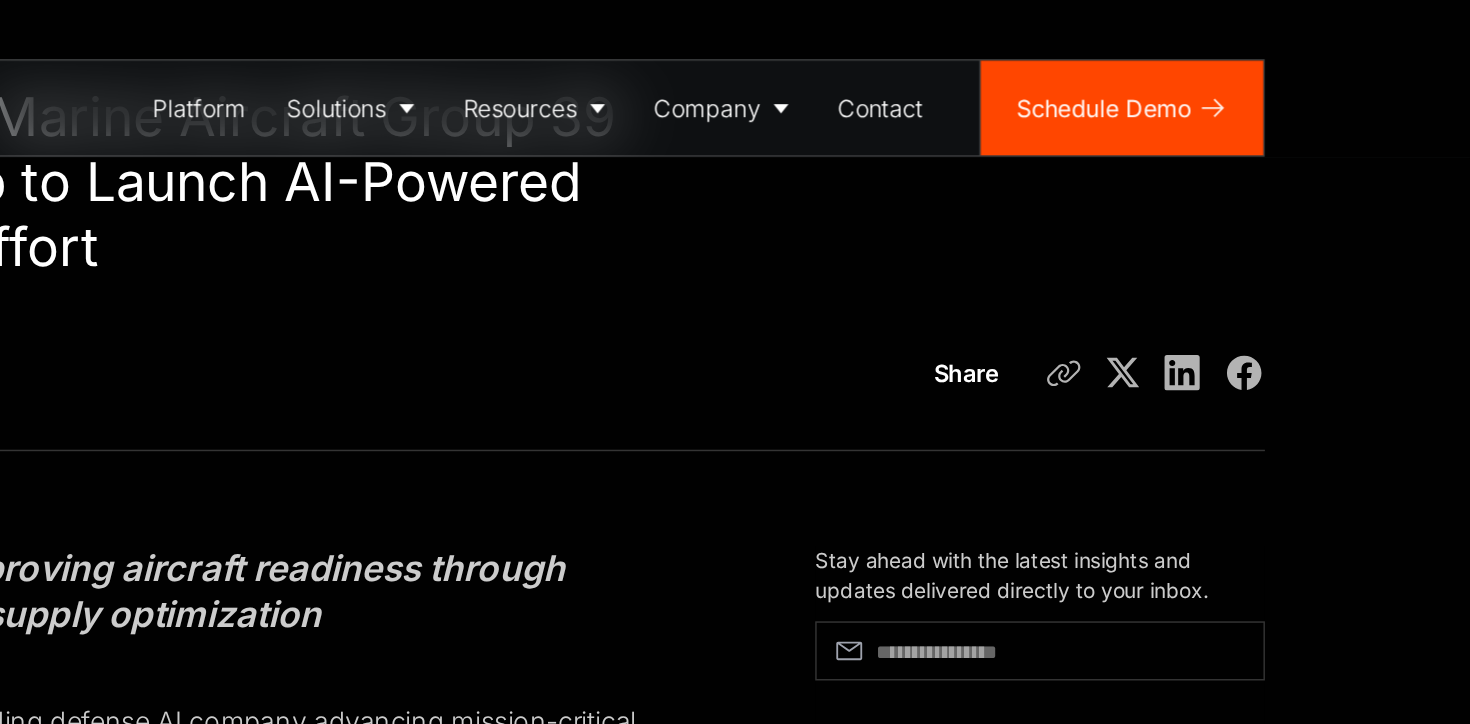 scroll, scrollTop: 0, scrollLeft: 0, axis: both 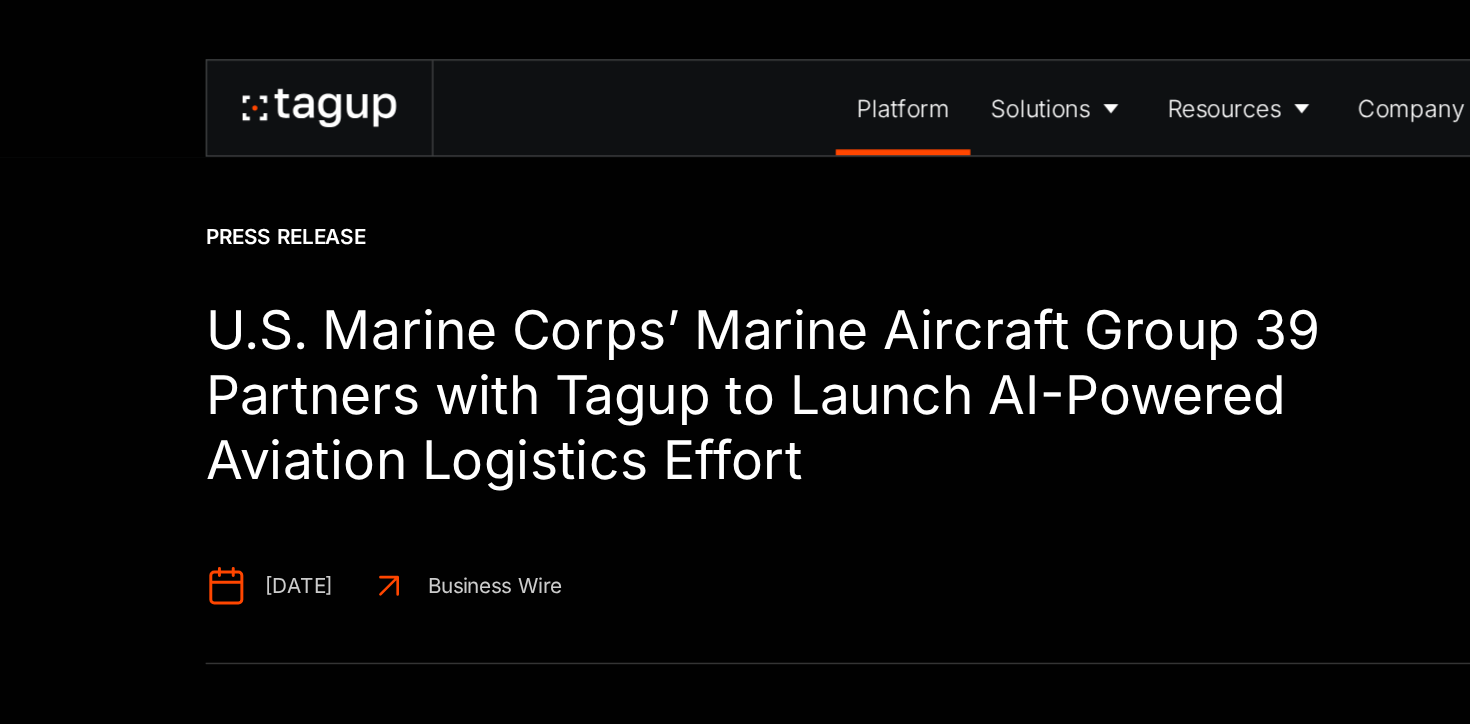 click on "Platform" at bounding box center (610, 73) 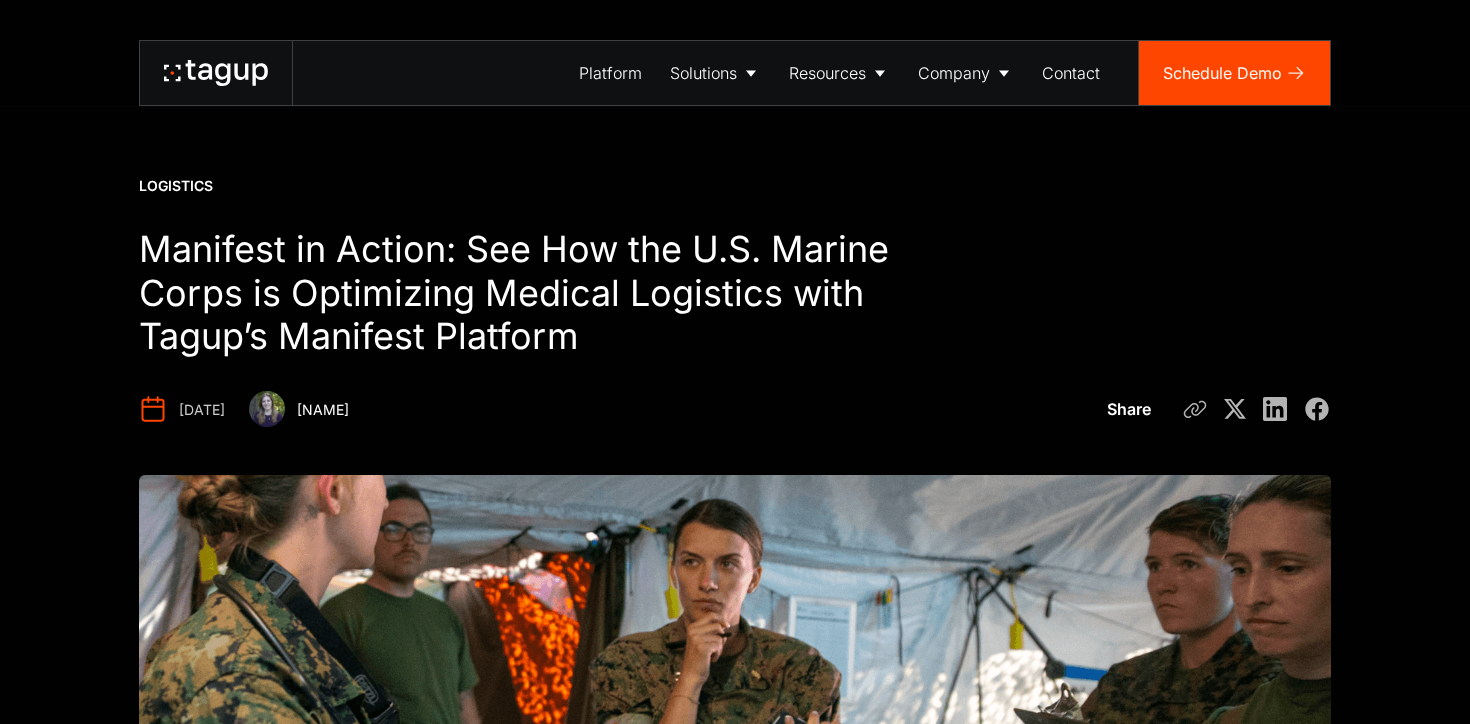 scroll, scrollTop: 0, scrollLeft: 0, axis: both 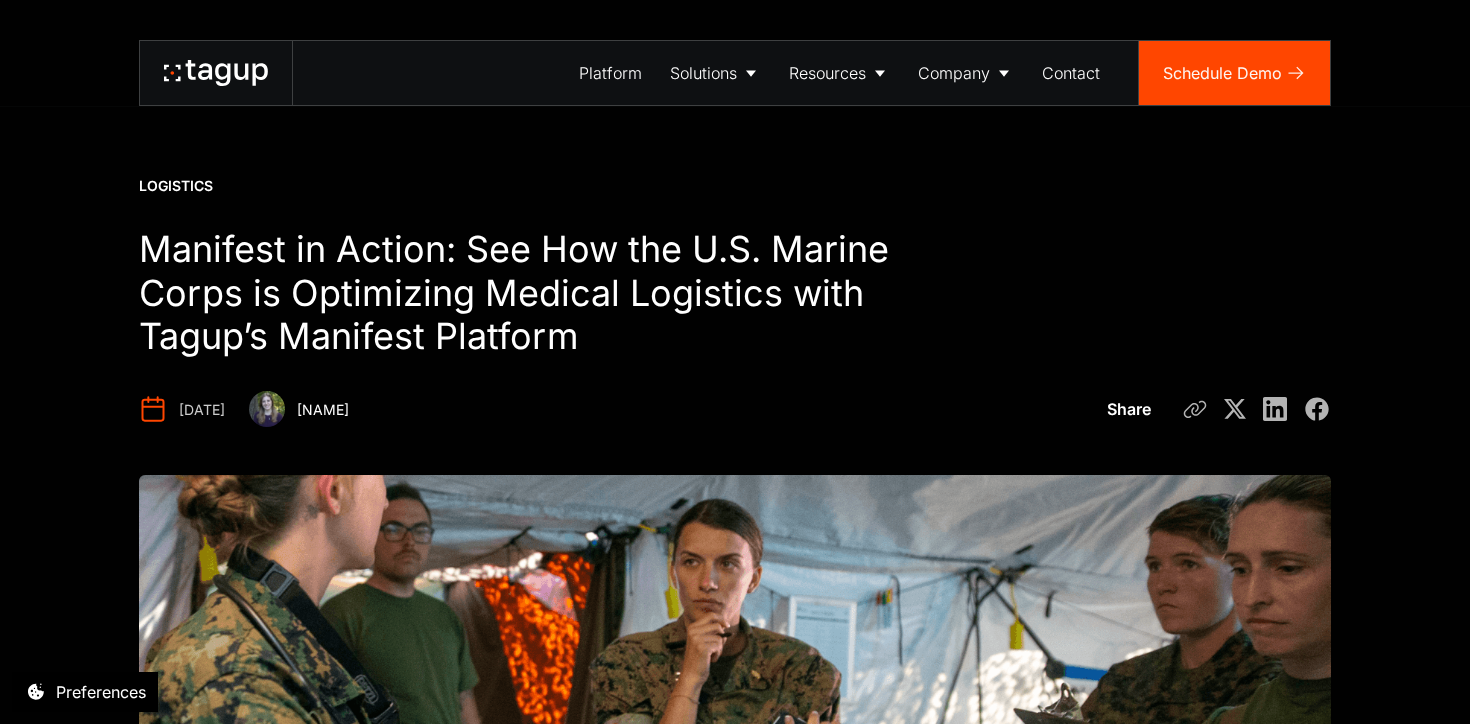 click 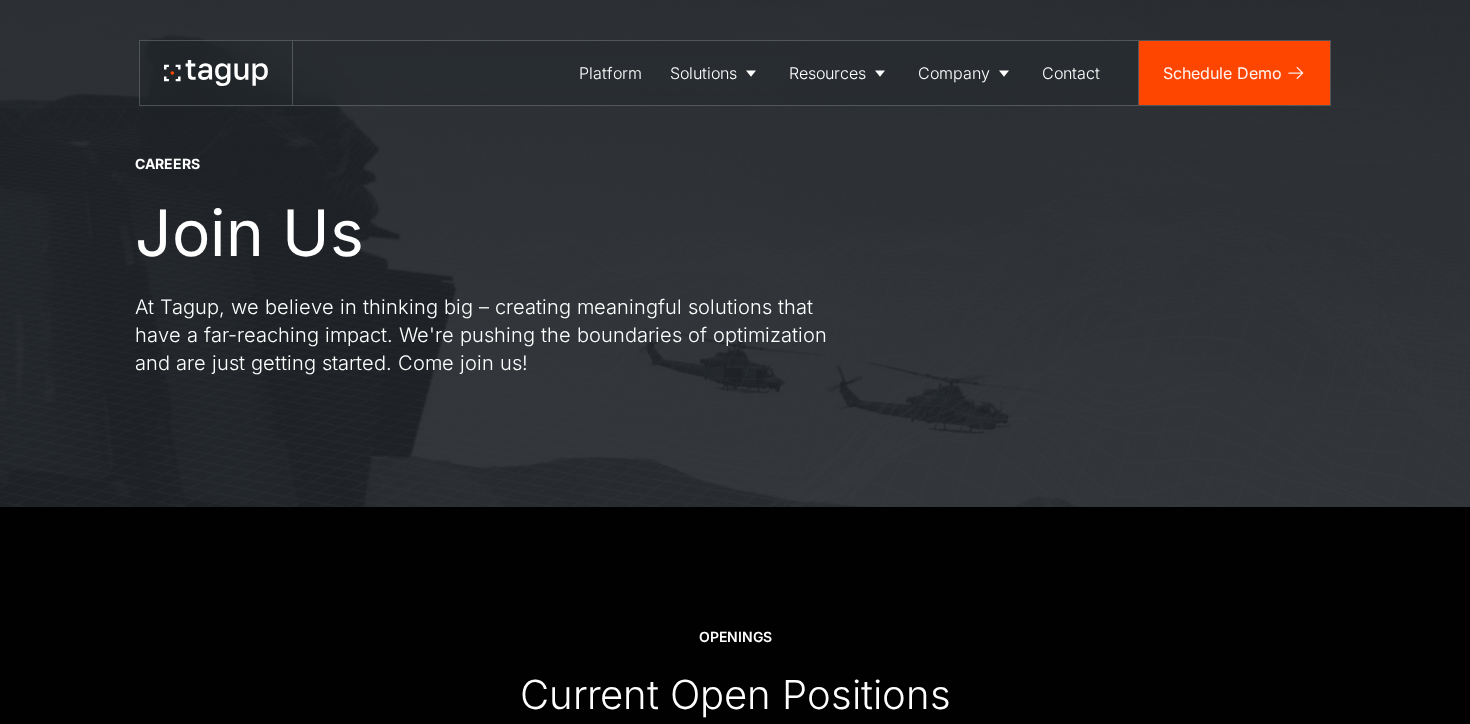 scroll, scrollTop: 0, scrollLeft: 0, axis: both 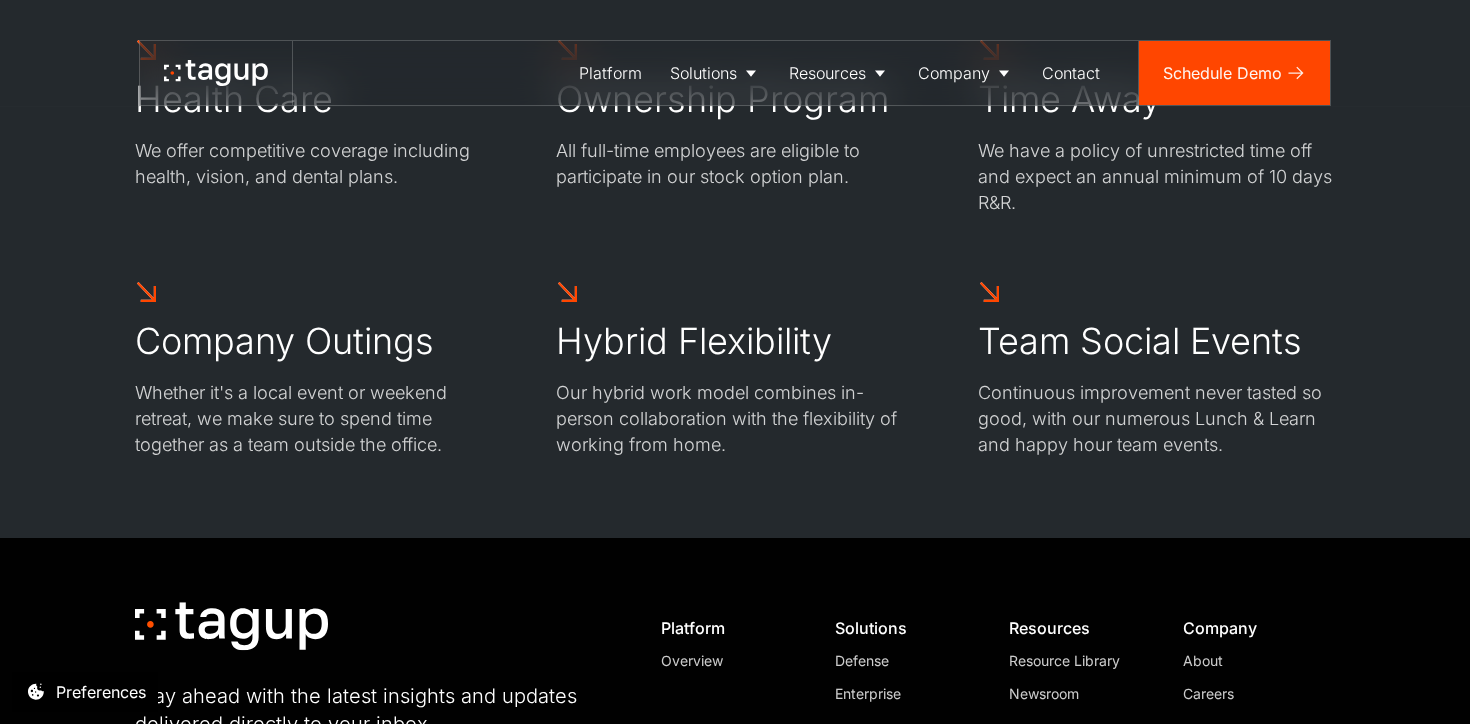 click on "Our hybrid work model combines in-person collaboration with the flexibility of working from home." at bounding box center (734, 419) 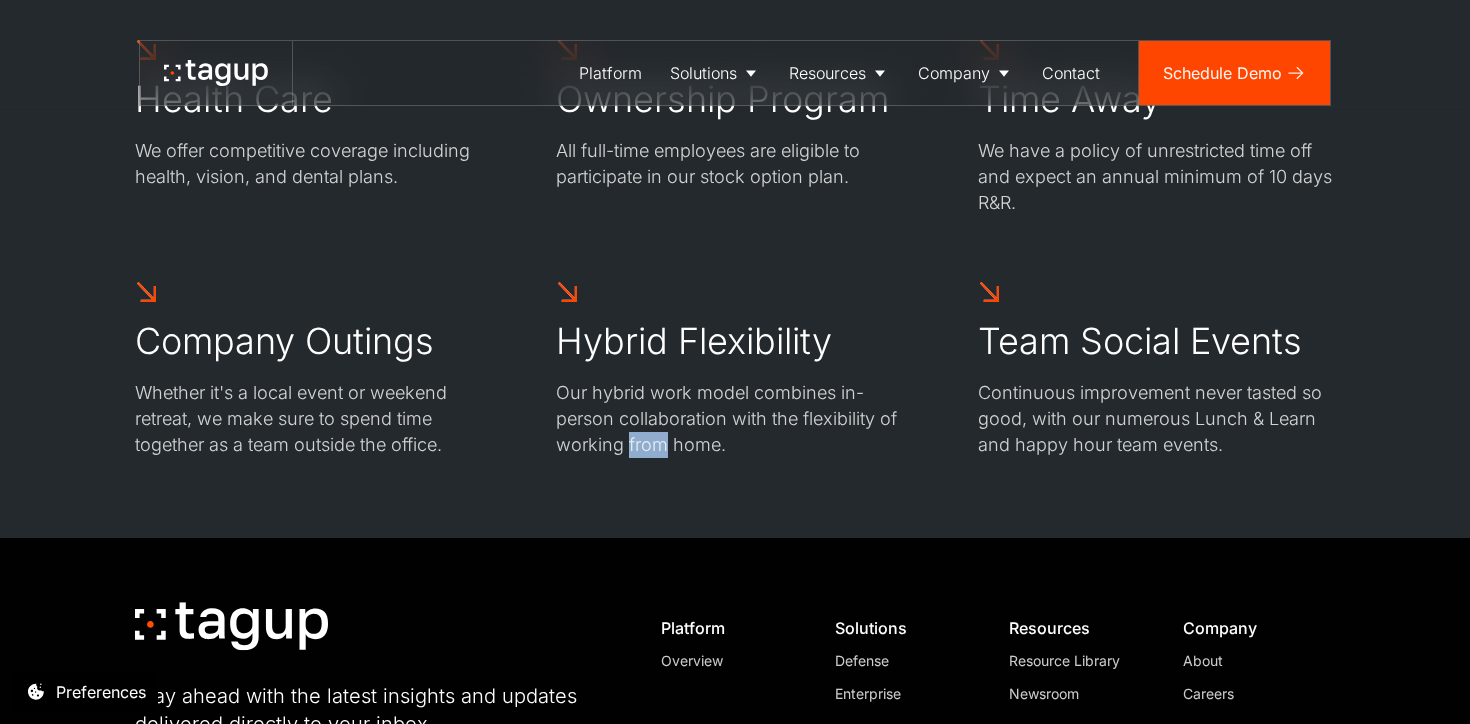 click on "Our hybrid work model combines in-person collaboration with the flexibility of working from home." at bounding box center [734, 419] 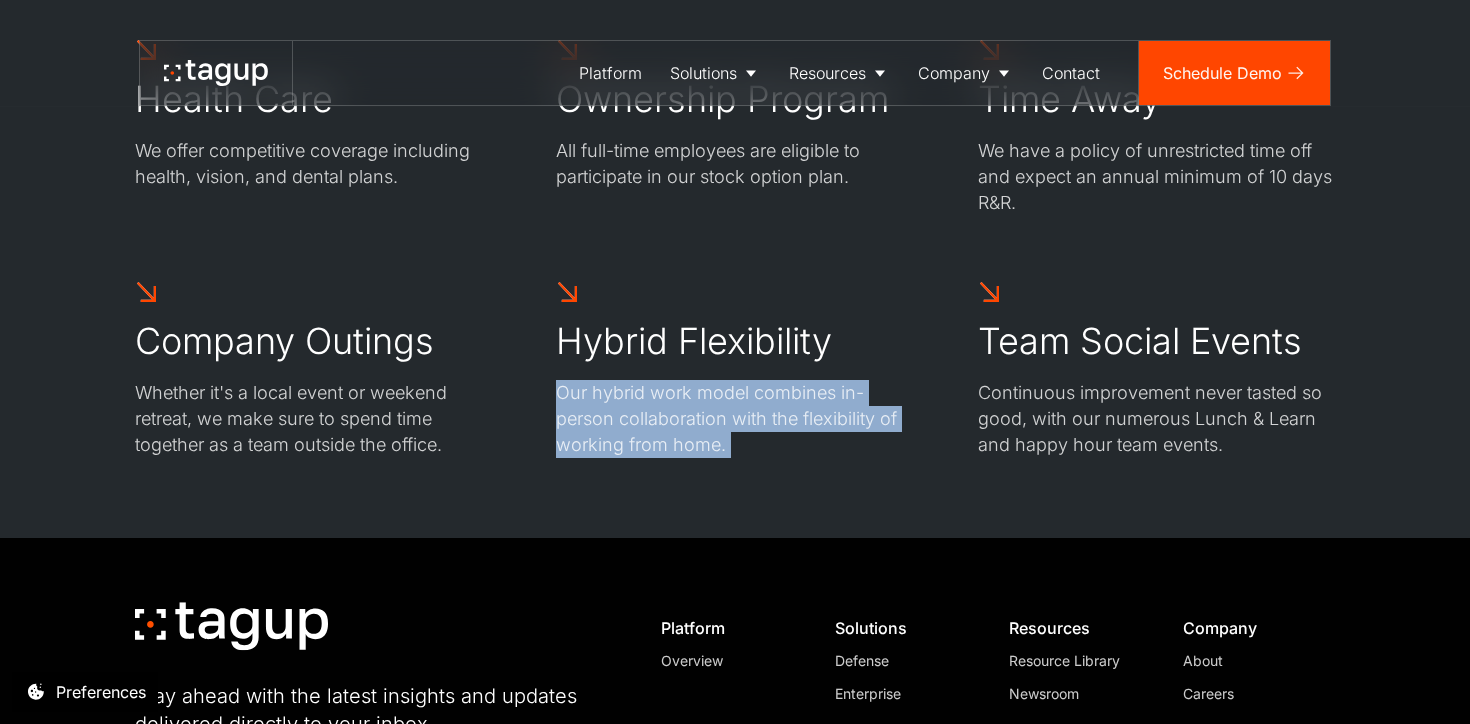 click on "Our hybrid work model combines in-person collaboration with the flexibility of working from home." at bounding box center (734, 419) 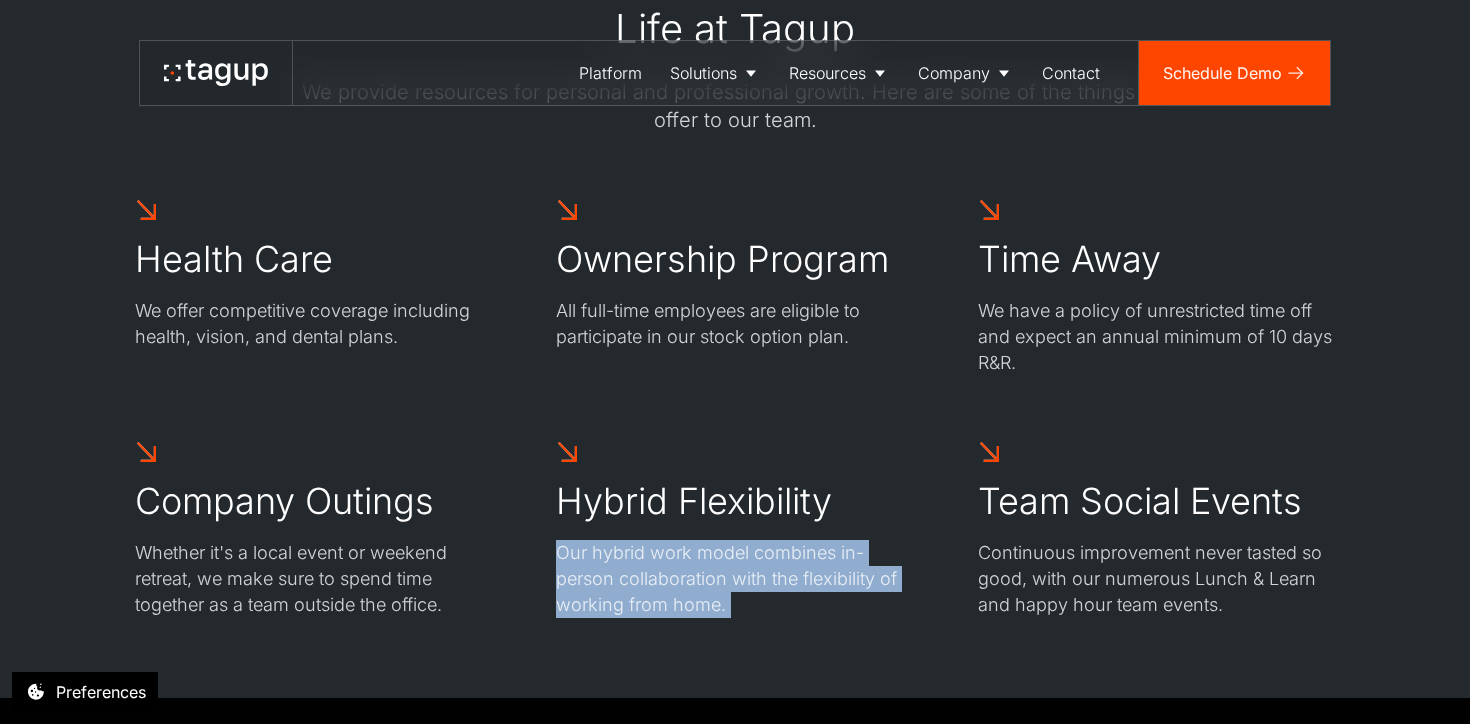 scroll, scrollTop: 1098, scrollLeft: 0, axis: vertical 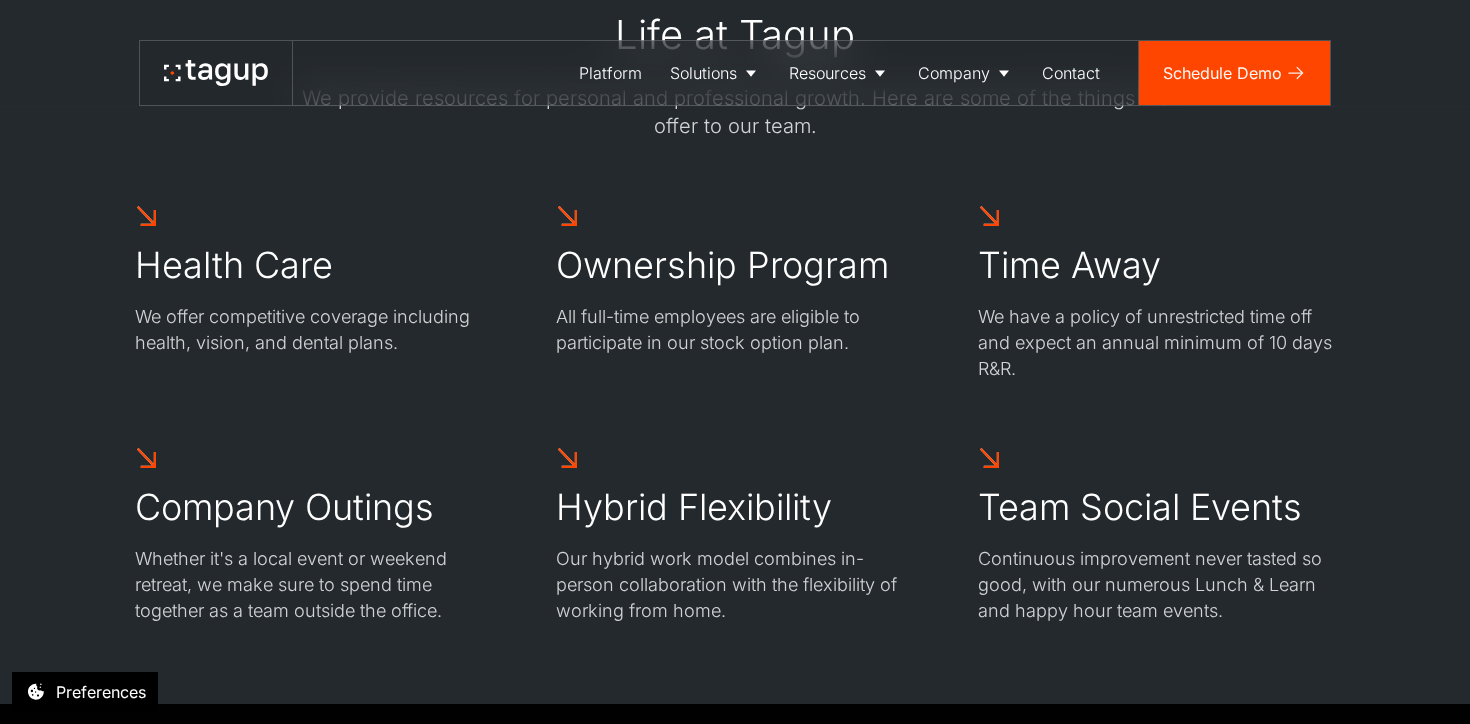 click on "Ownership Program All full-time employees are eligible to participate in our stock option plan." at bounding box center [734, 293] 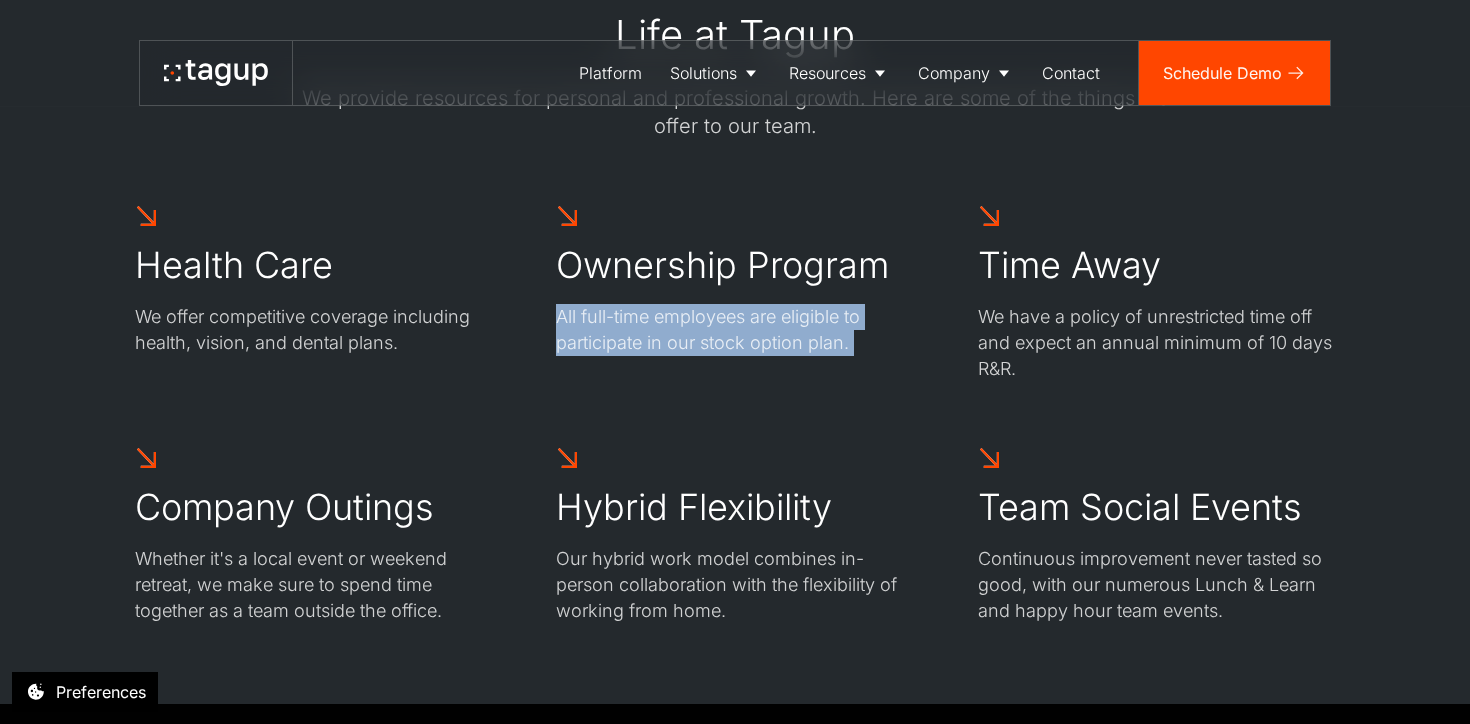 click on "Ownership Program All full-time employees are eligible to participate in our stock option plan." at bounding box center (734, 293) 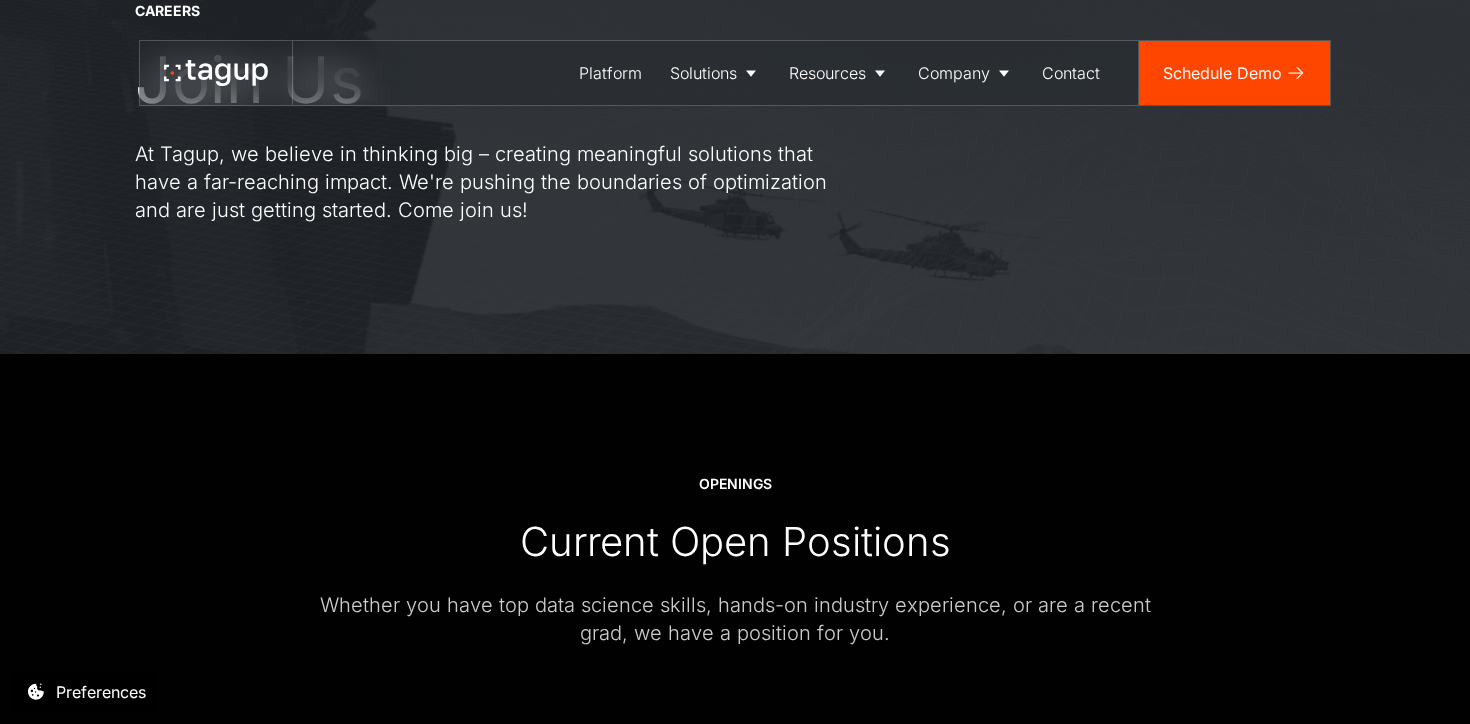 scroll, scrollTop: 0, scrollLeft: 0, axis: both 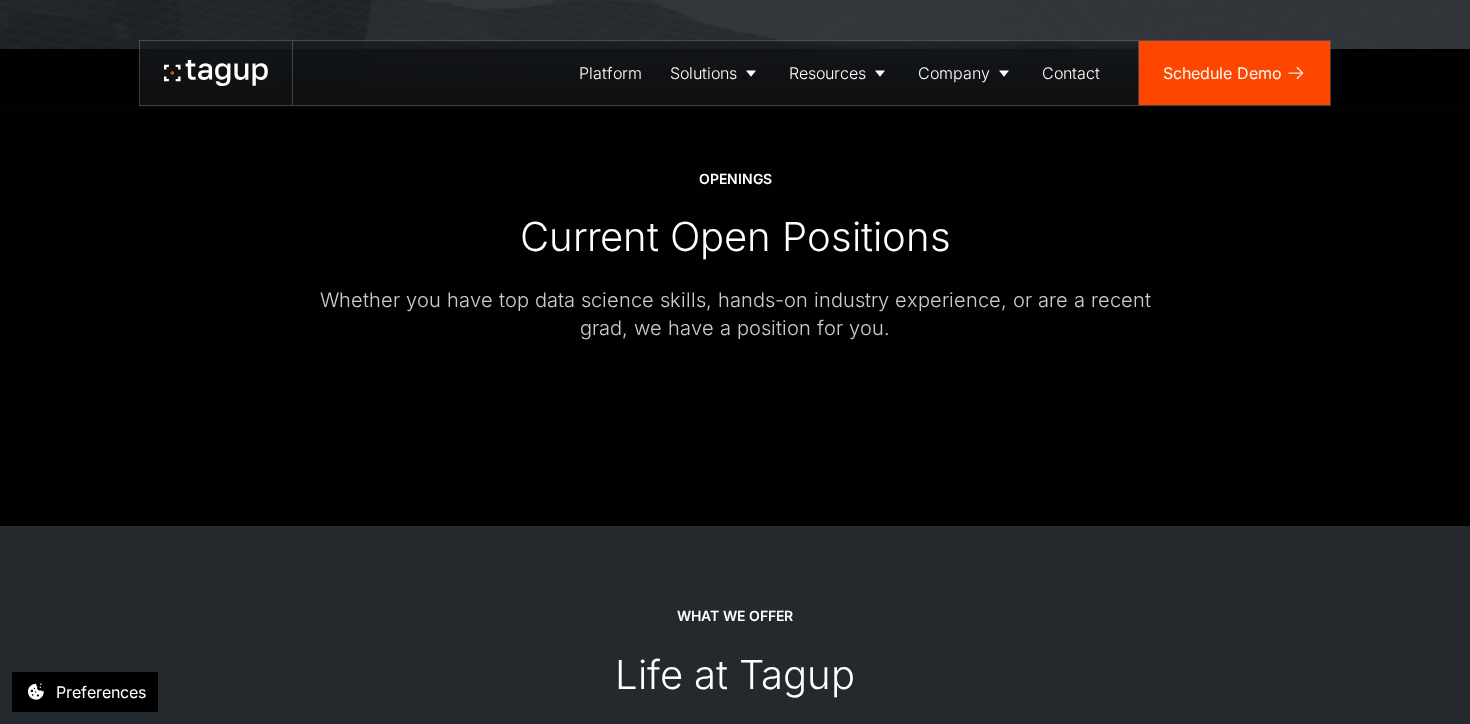 click at bounding box center (735, 374) 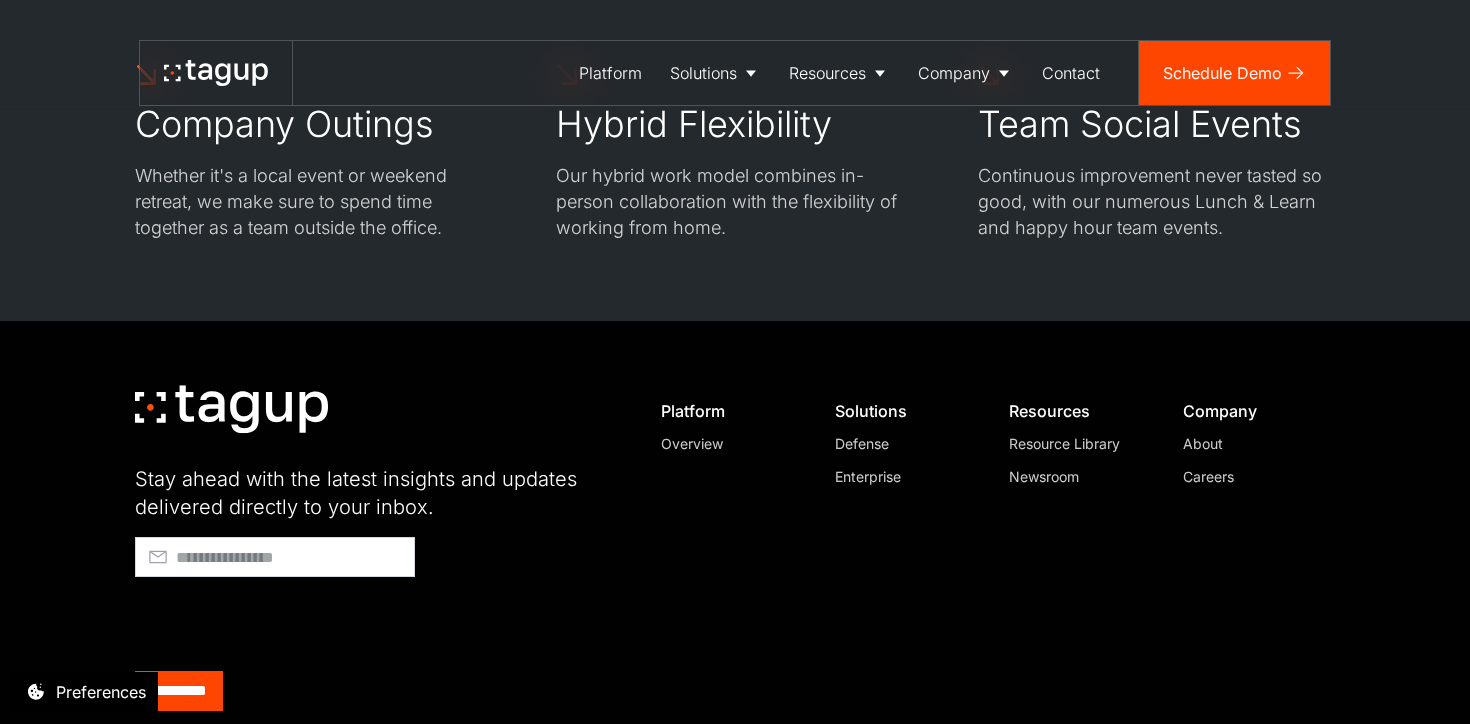 scroll, scrollTop: 1575, scrollLeft: 0, axis: vertical 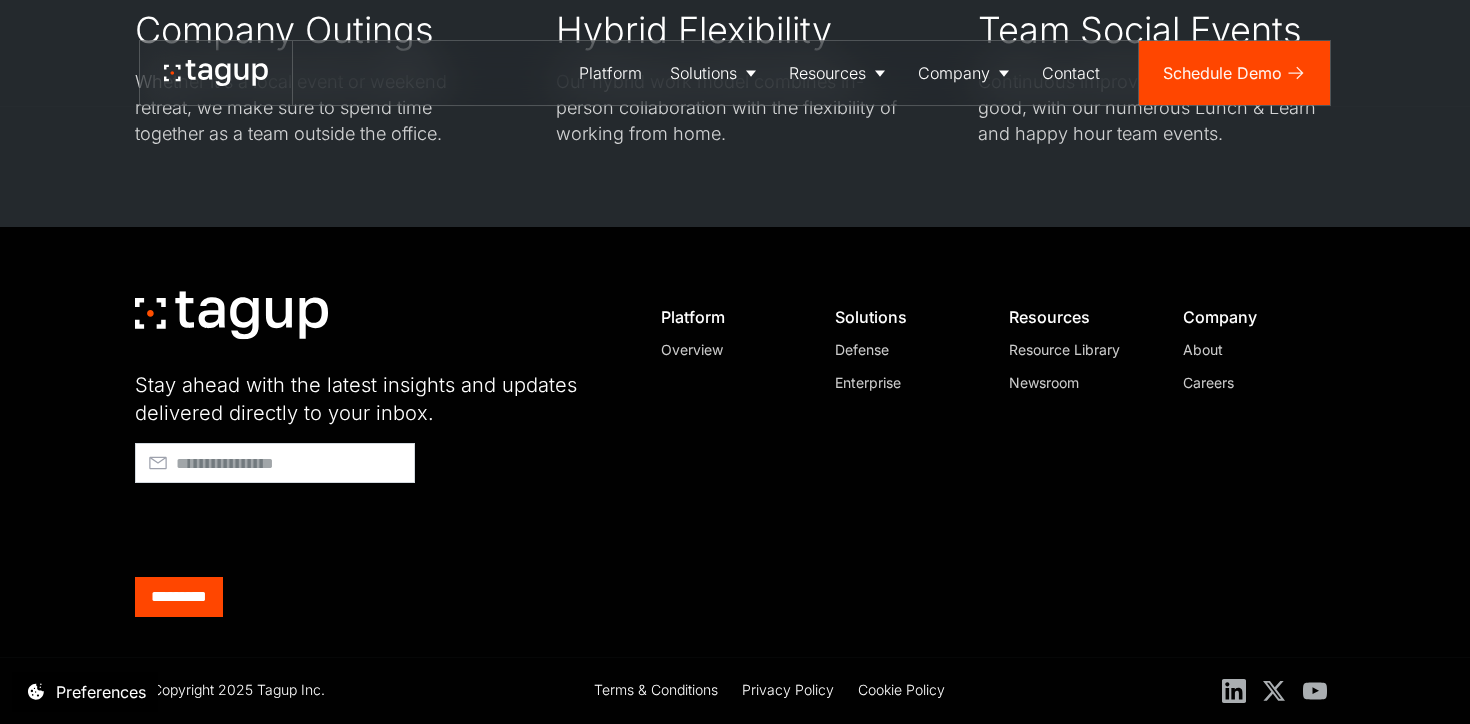 click on "Careers" at bounding box center [1251, 382] 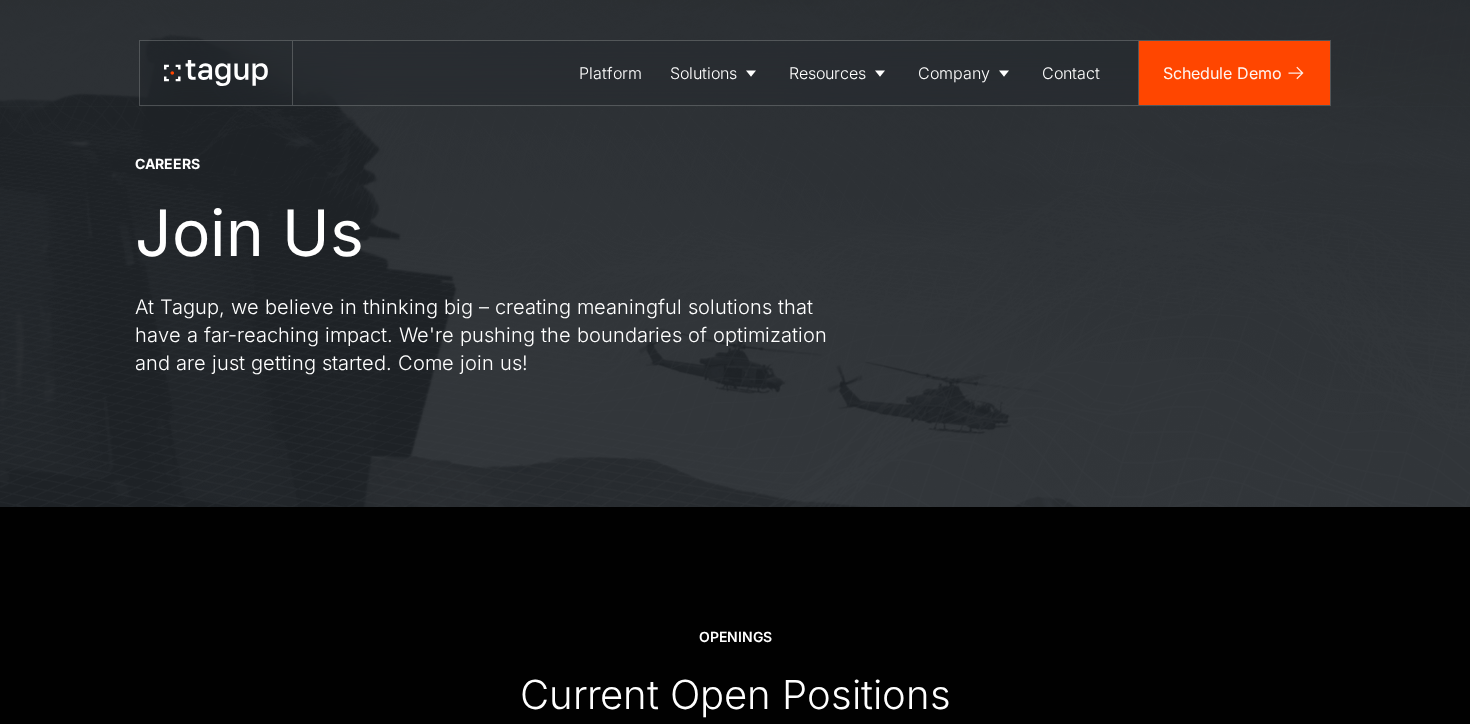 scroll, scrollTop: 0, scrollLeft: 0, axis: both 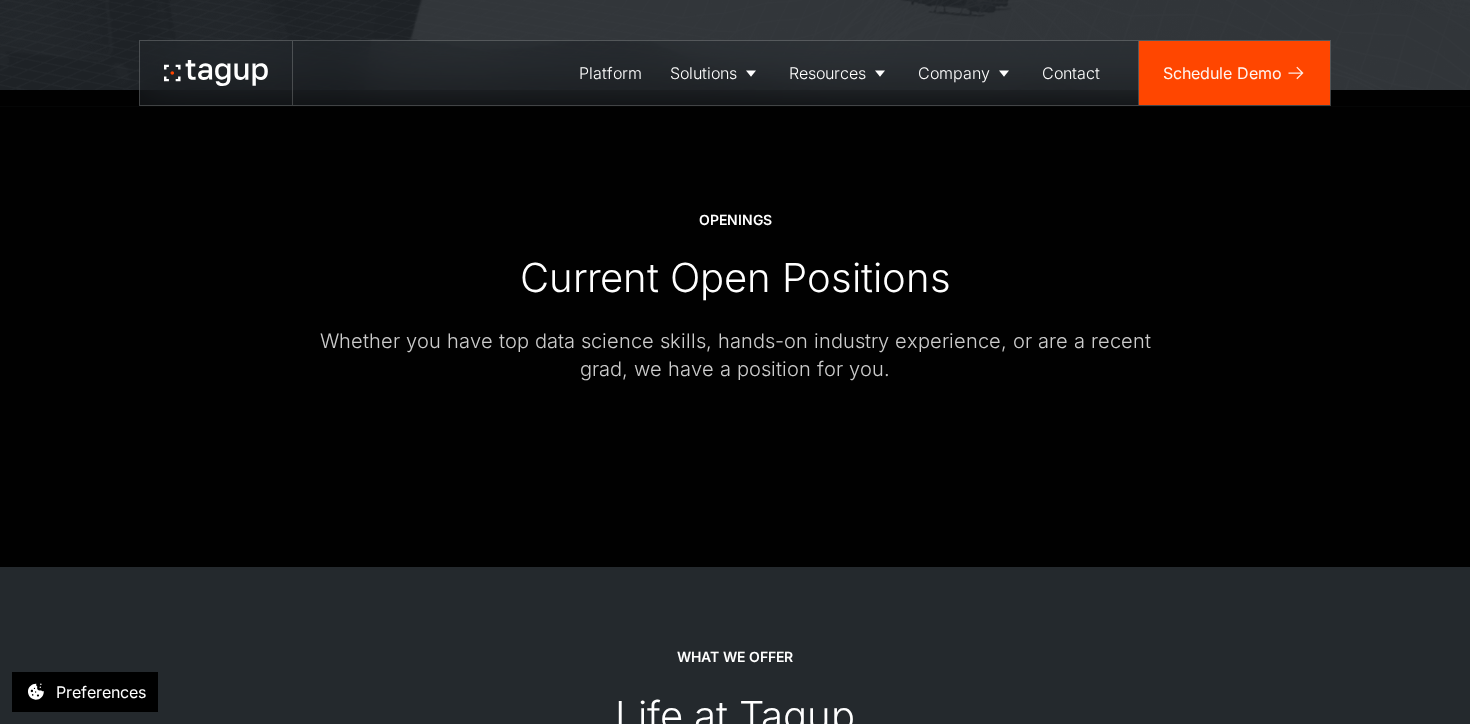 click on "OPENINGS Current Open Positions Whether you have top data science skills, hands-on industry experience, or are a recent grad, we have a position for you." at bounding box center [735, 297] 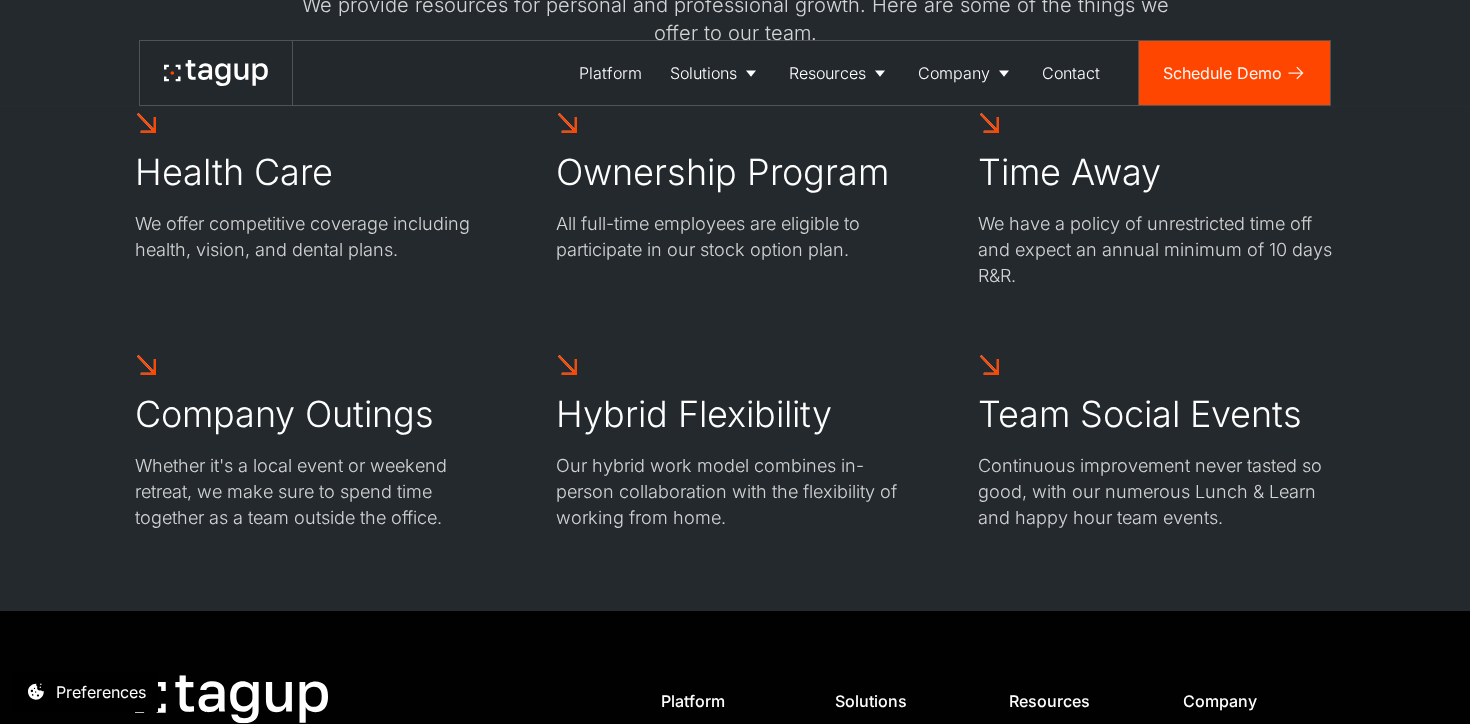 scroll, scrollTop: 1575, scrollLeft: 0, axis: vertical 